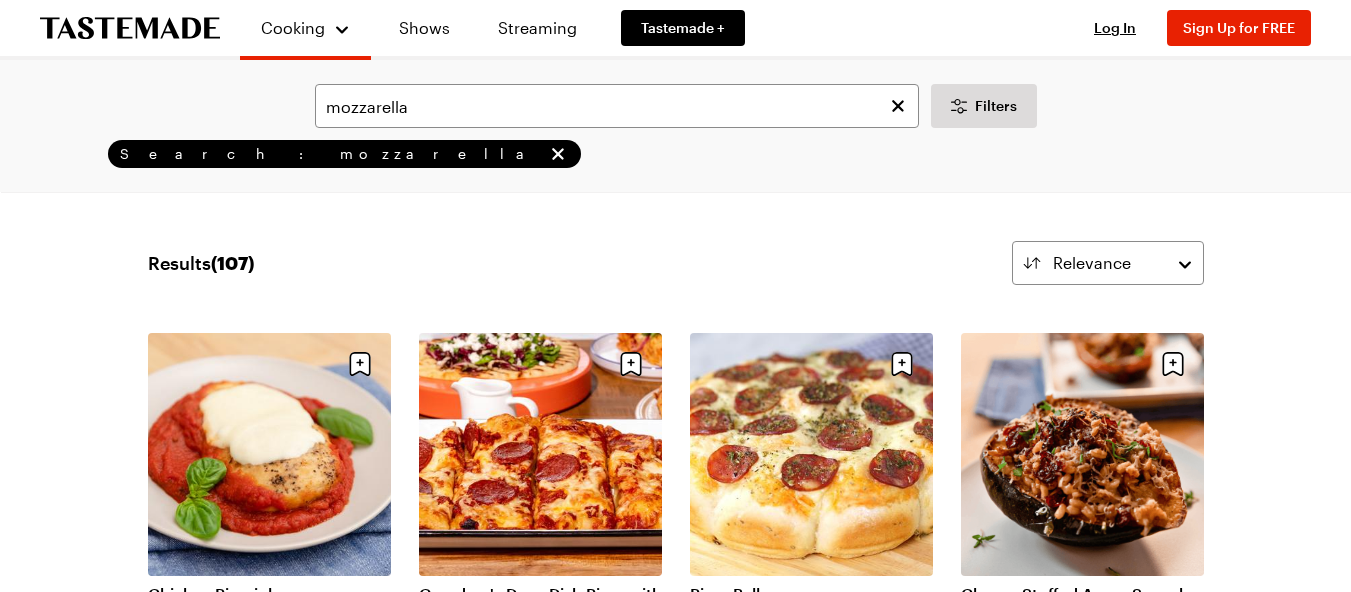 scroll, scrollTop: 0, scrollLeft: 0, axis: both 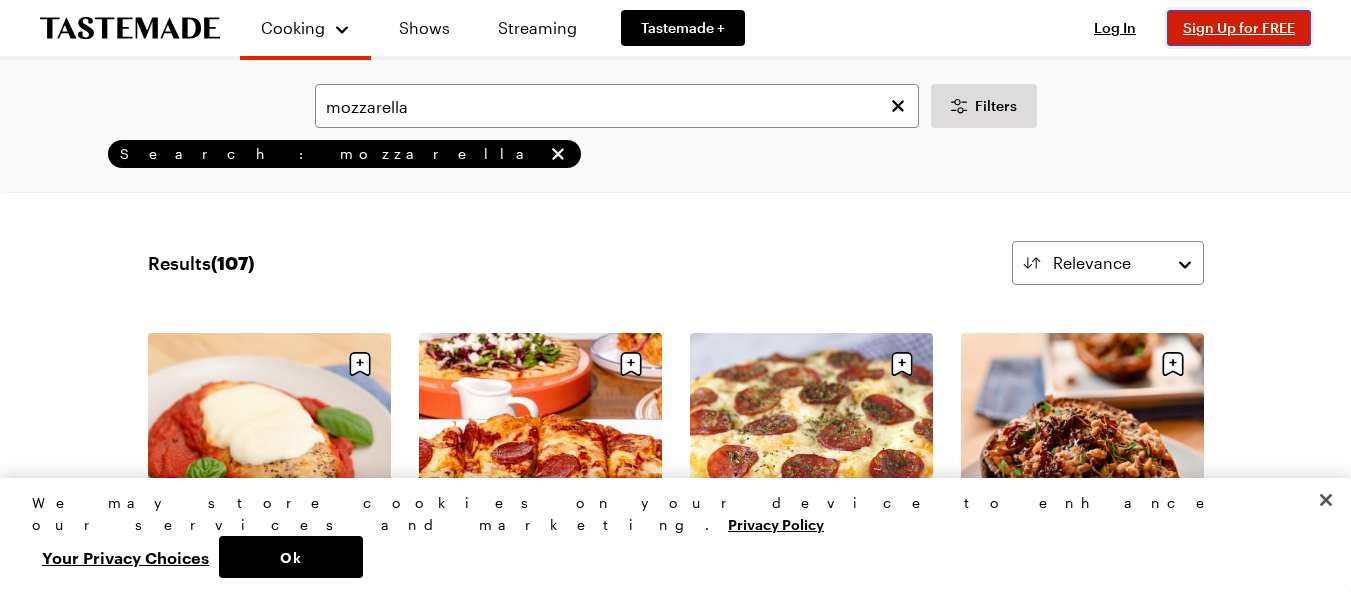 click on "Sign Up for FREE" at bounding box center (1239, 27) 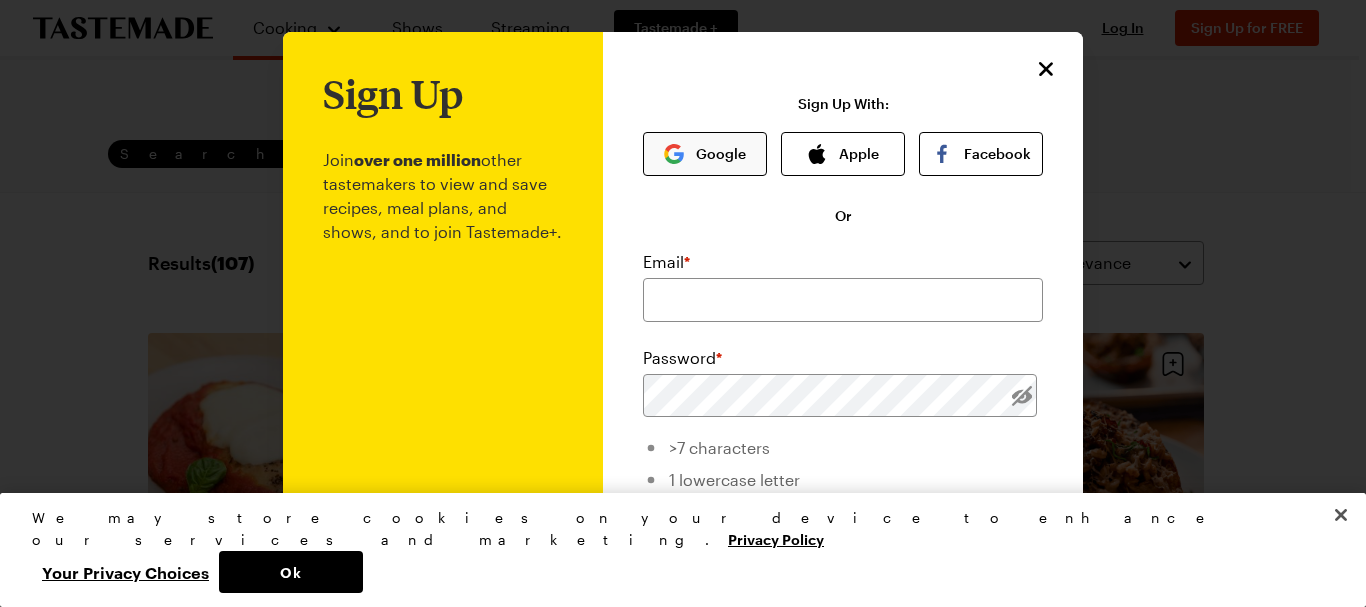click on "Google" at bounding box center [705, 154] 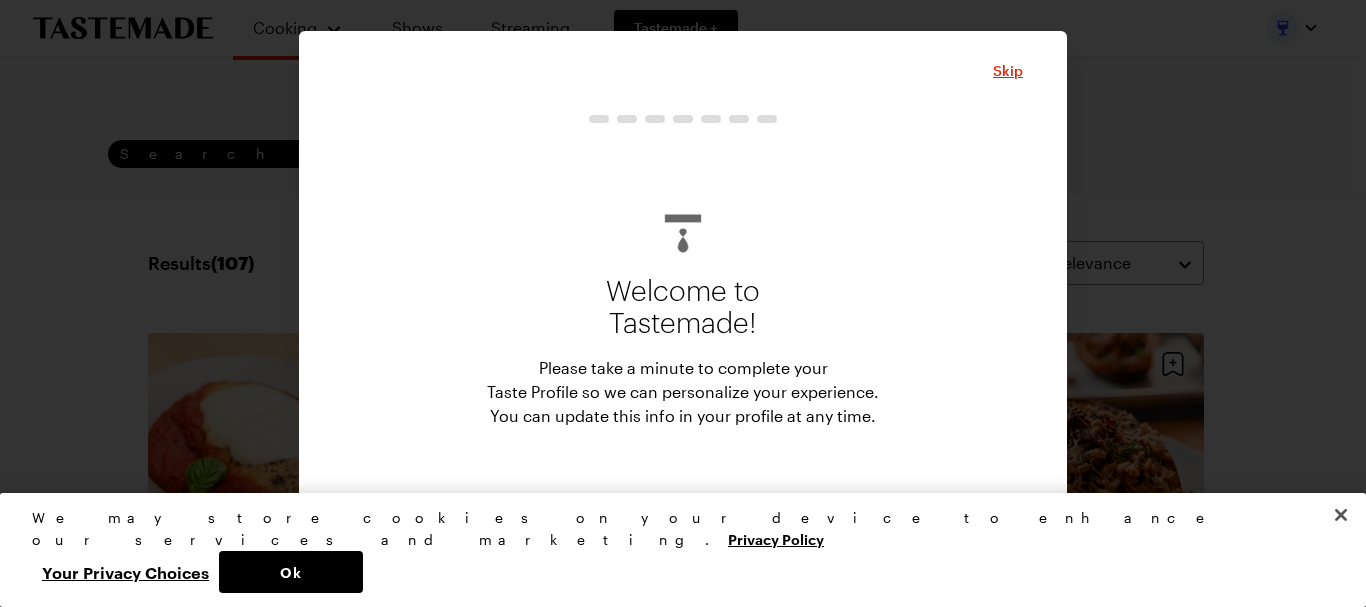 click on "Start" at bounding box center [683, 522] 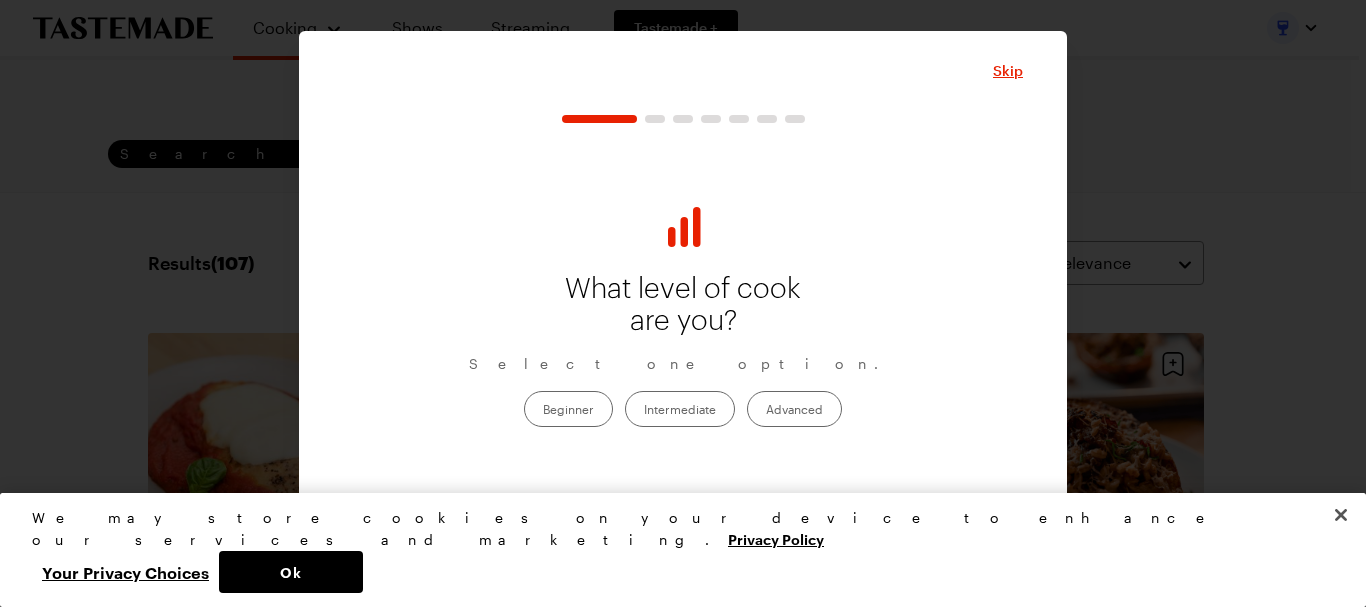click on "Advanced" at bounding box center [794, 409] 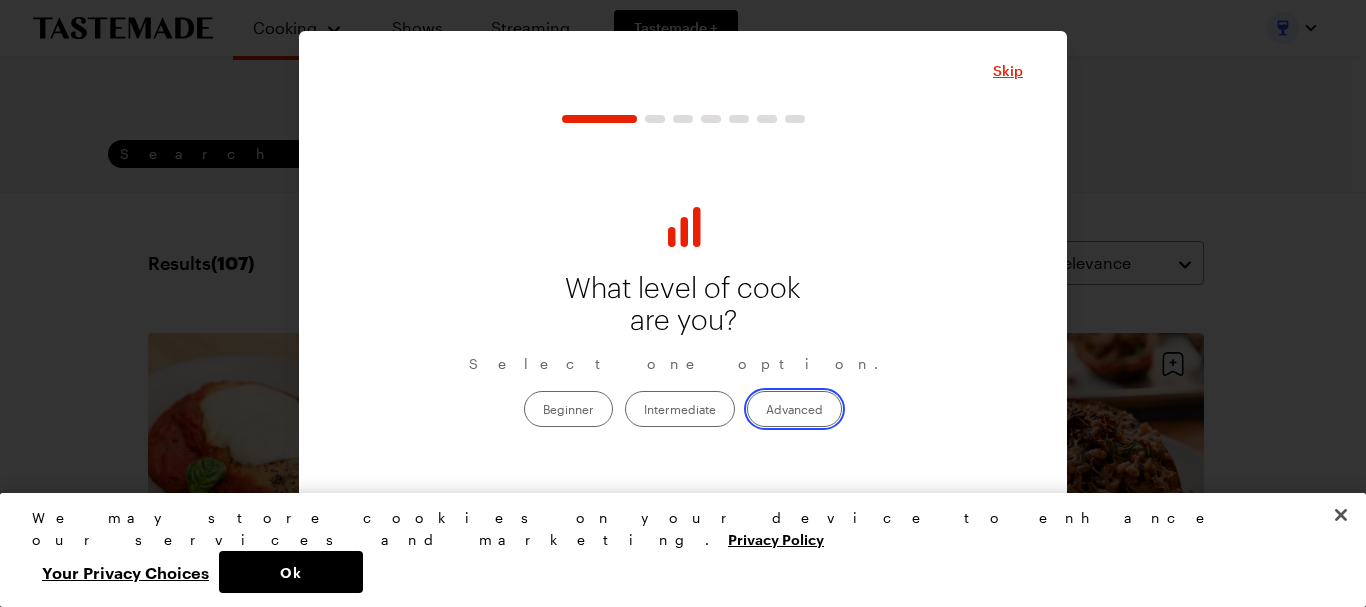 click on "Advanced" at bounding box center (766, 410) 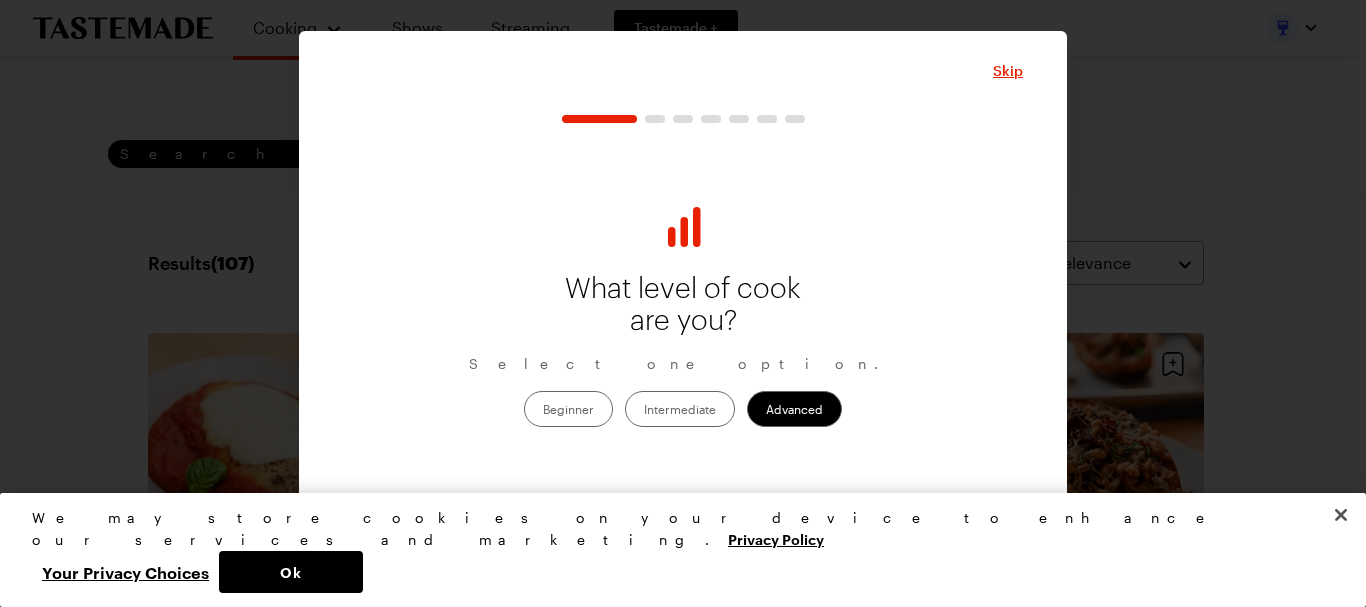 click on "Continue" at bounding box center (683, 522) 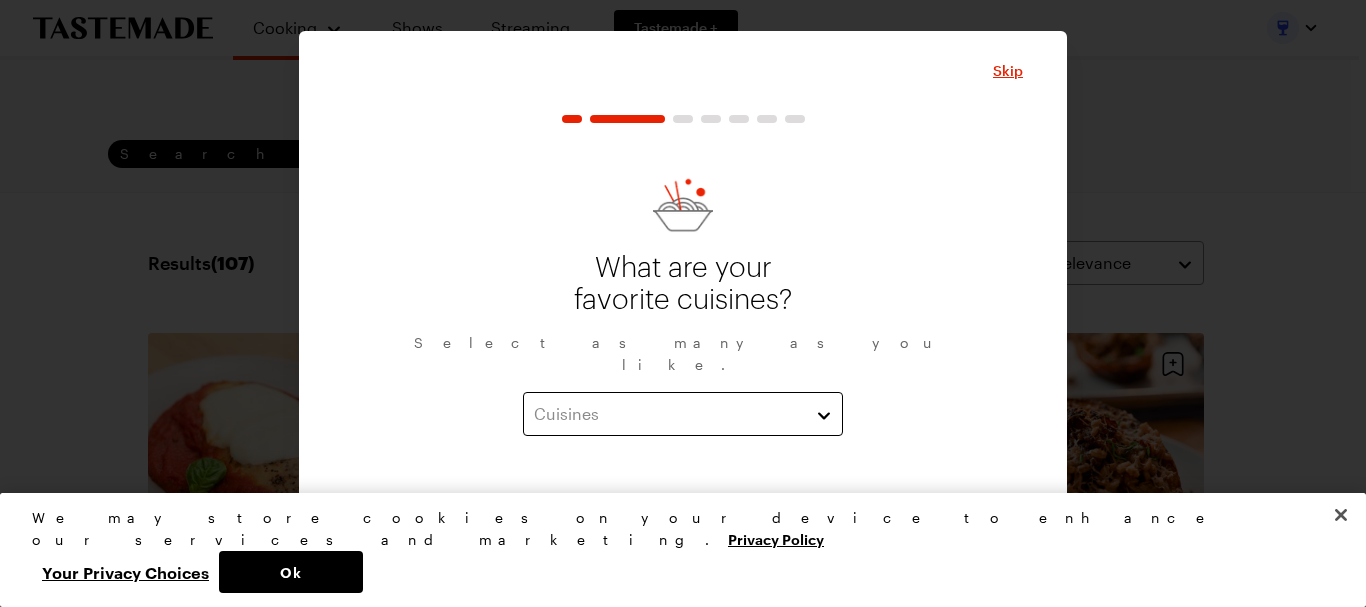 click on "Cuisines" at bounding box center (668, 414) 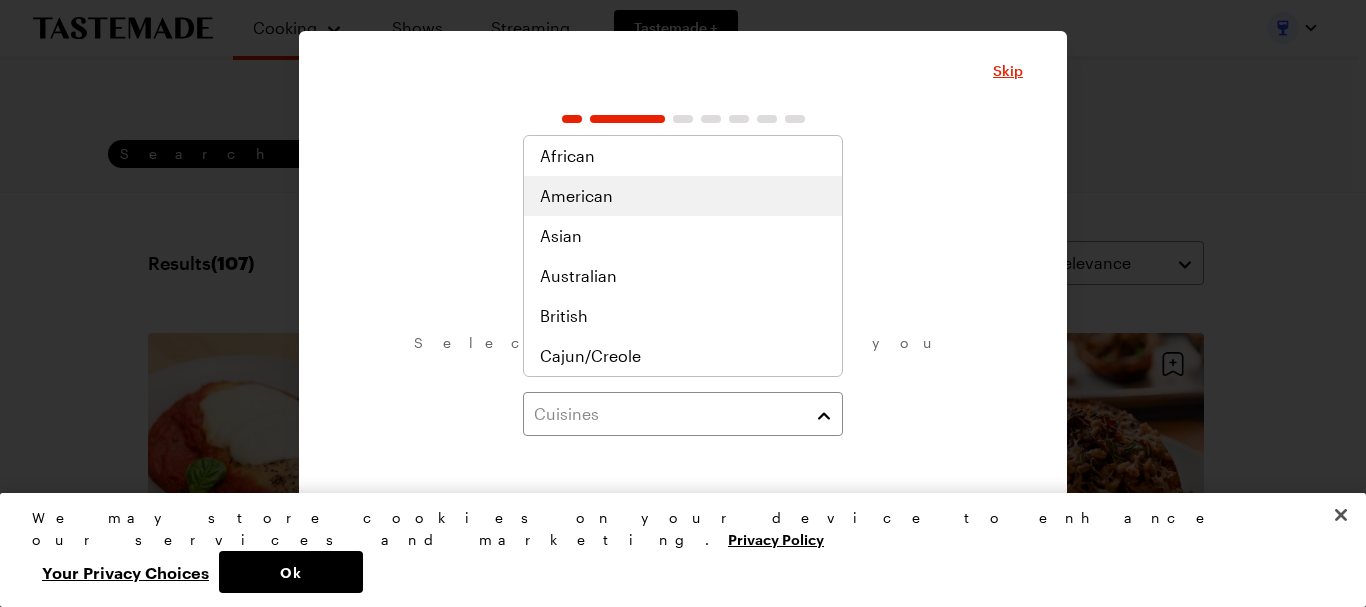 click on "American" at bounding box center (683, 196) 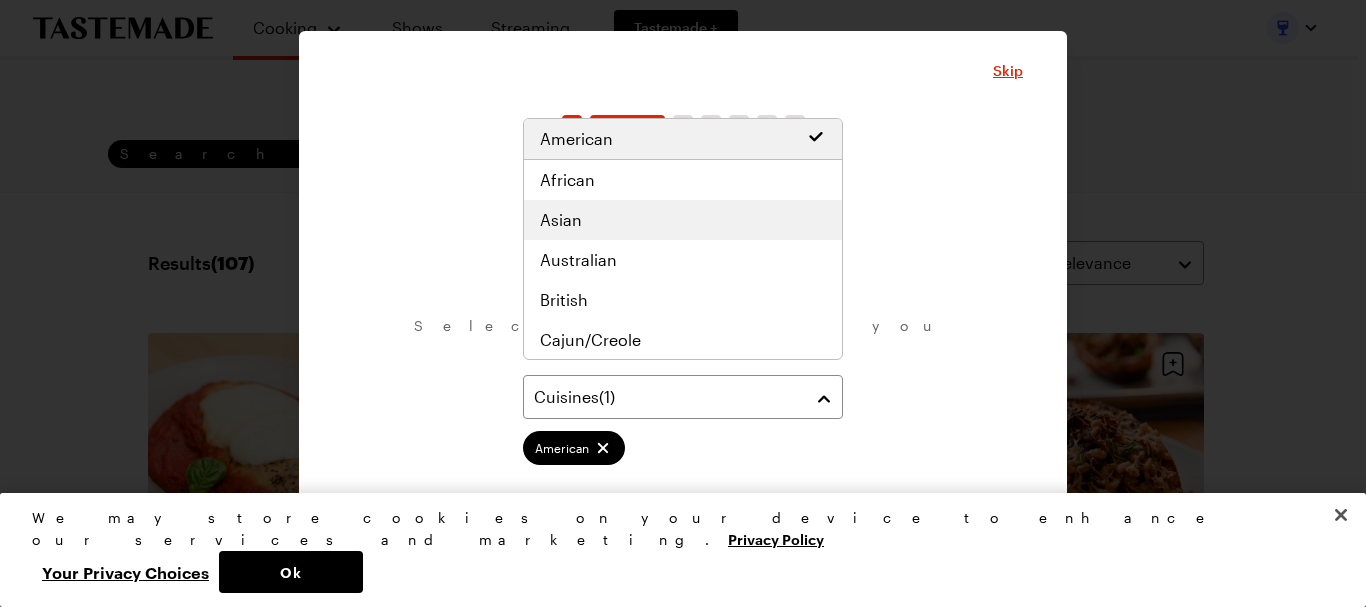 click on "Asian" at bounding box center [683, 220] 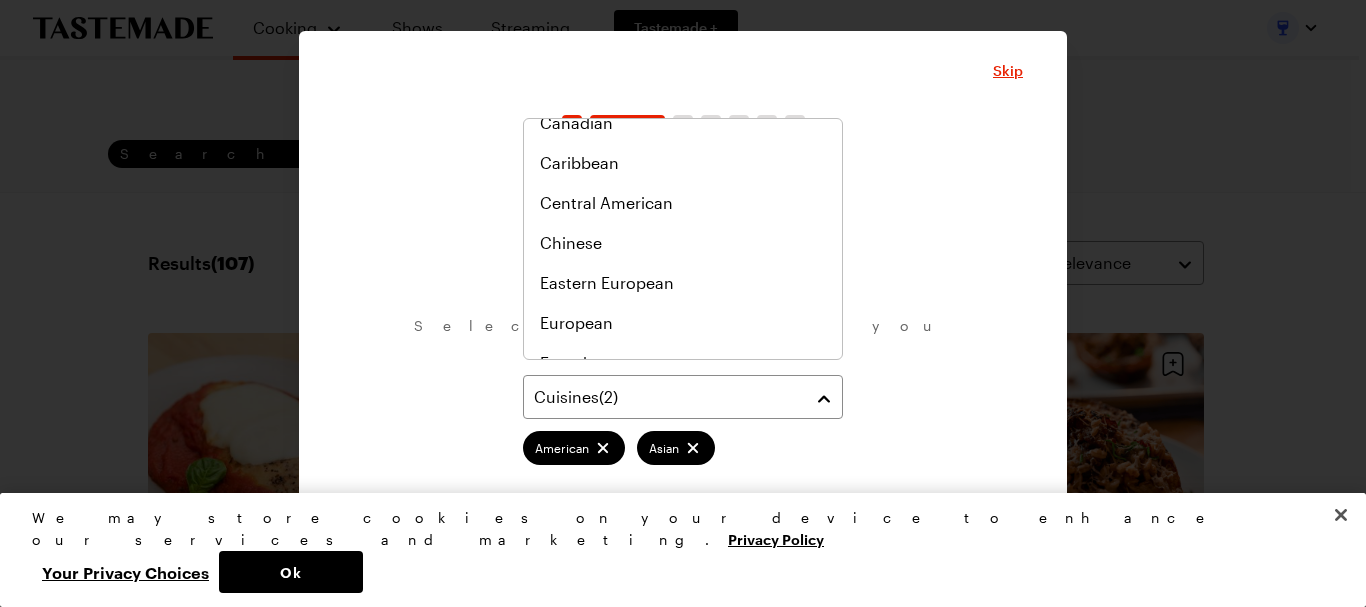 scroll, scrollTop: 263, scrollLeft: 0, axis: vertical 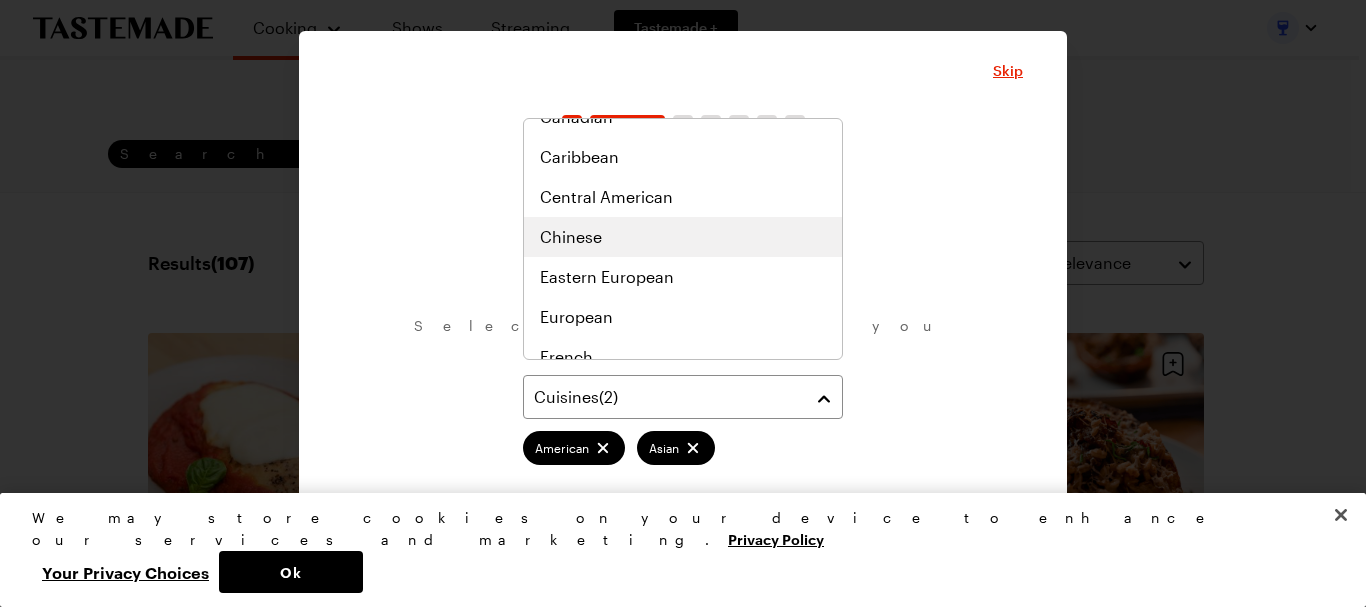 click on "Chinese" at bounding box center (683, 237) 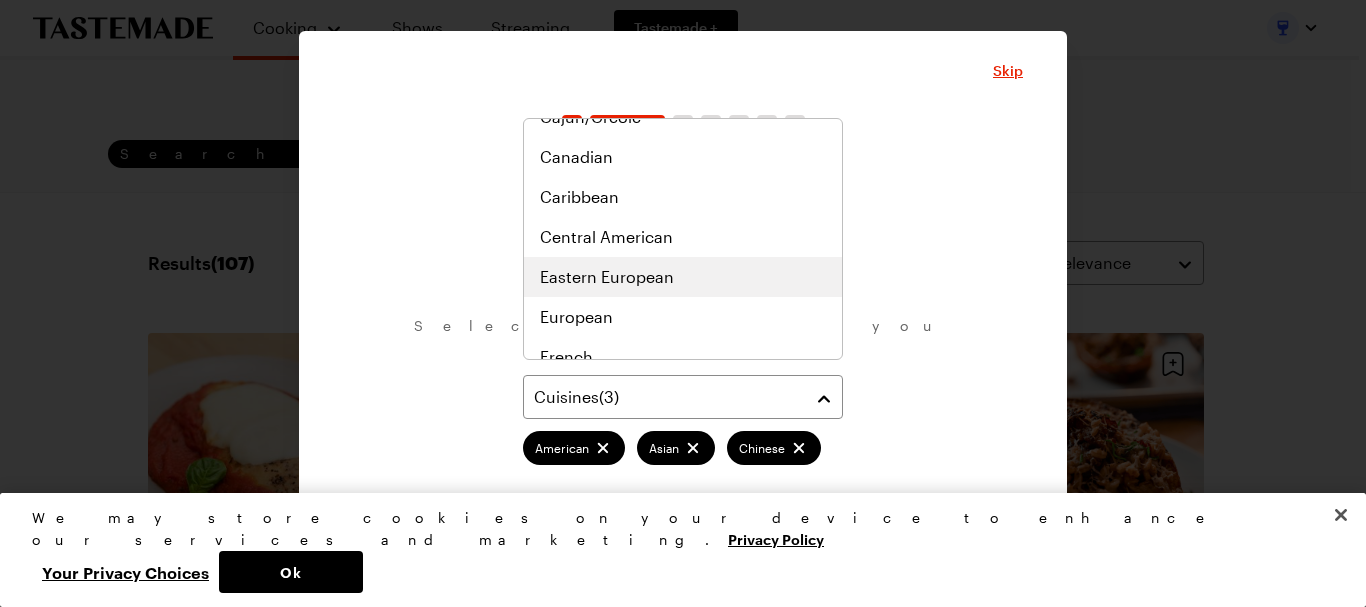 scroll, scrollTop: 303, scrollLeft: 0, axis: vertical 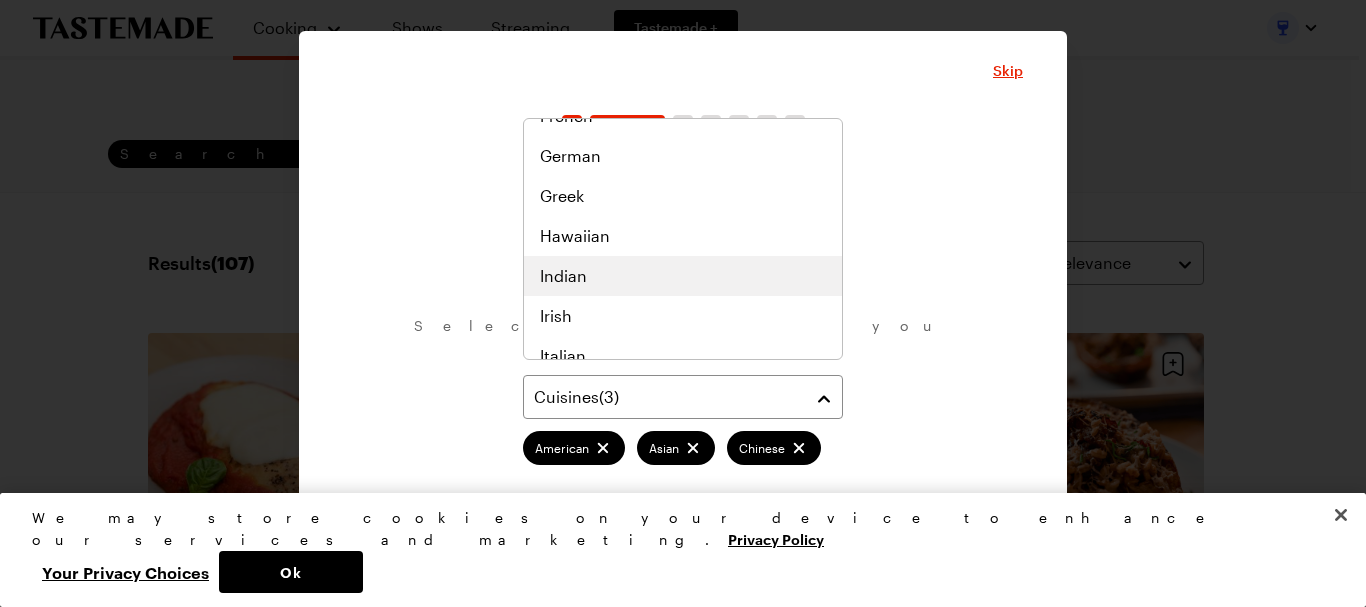 click on "Indian" at bounding box center [683, 276] 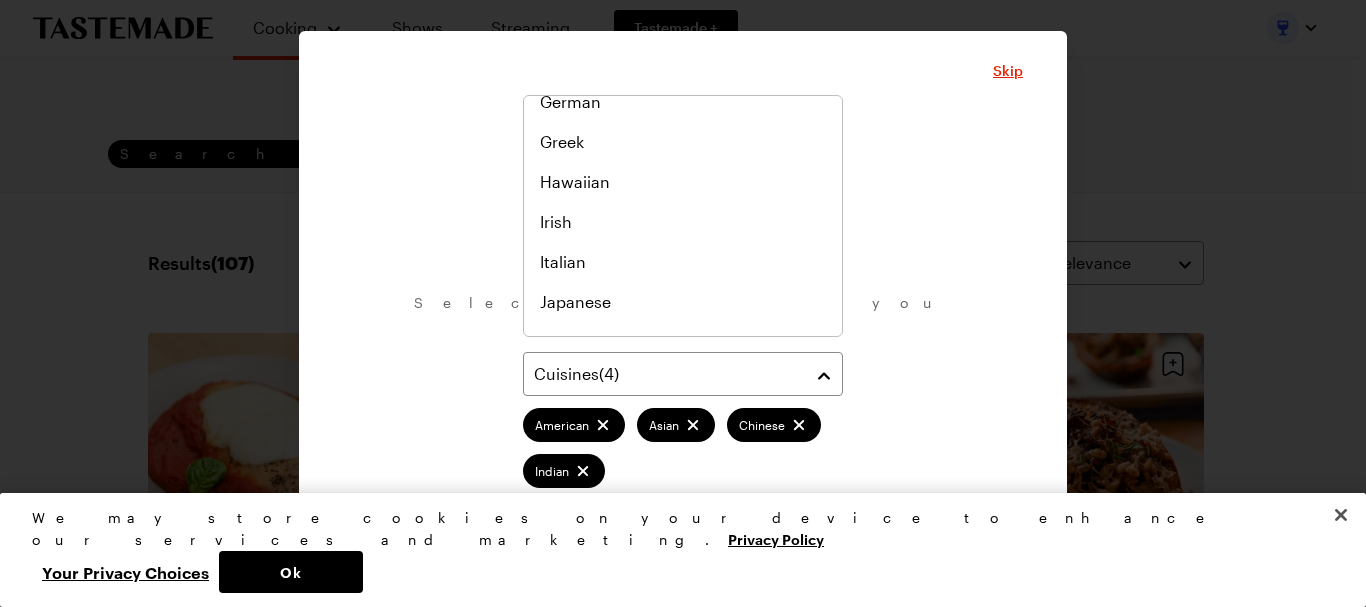 scroll, scrollTop: 575, scrollLeft: 0, axis: vertical 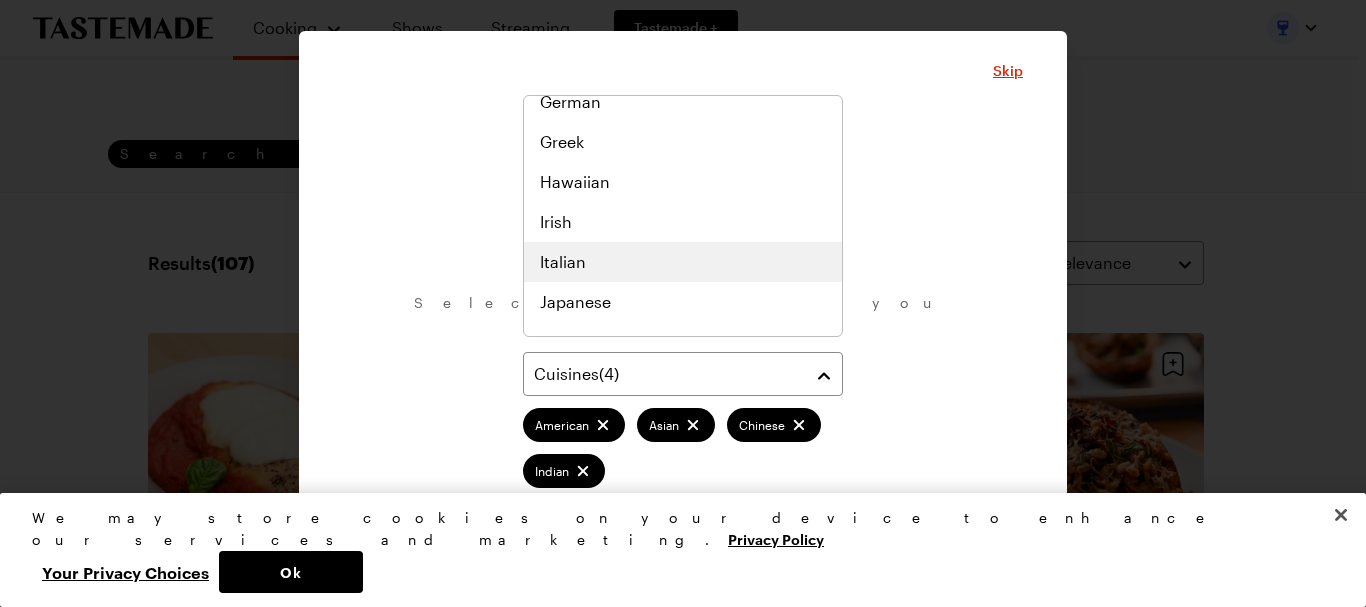 click on "Italian" at bounding box center [683, 262] 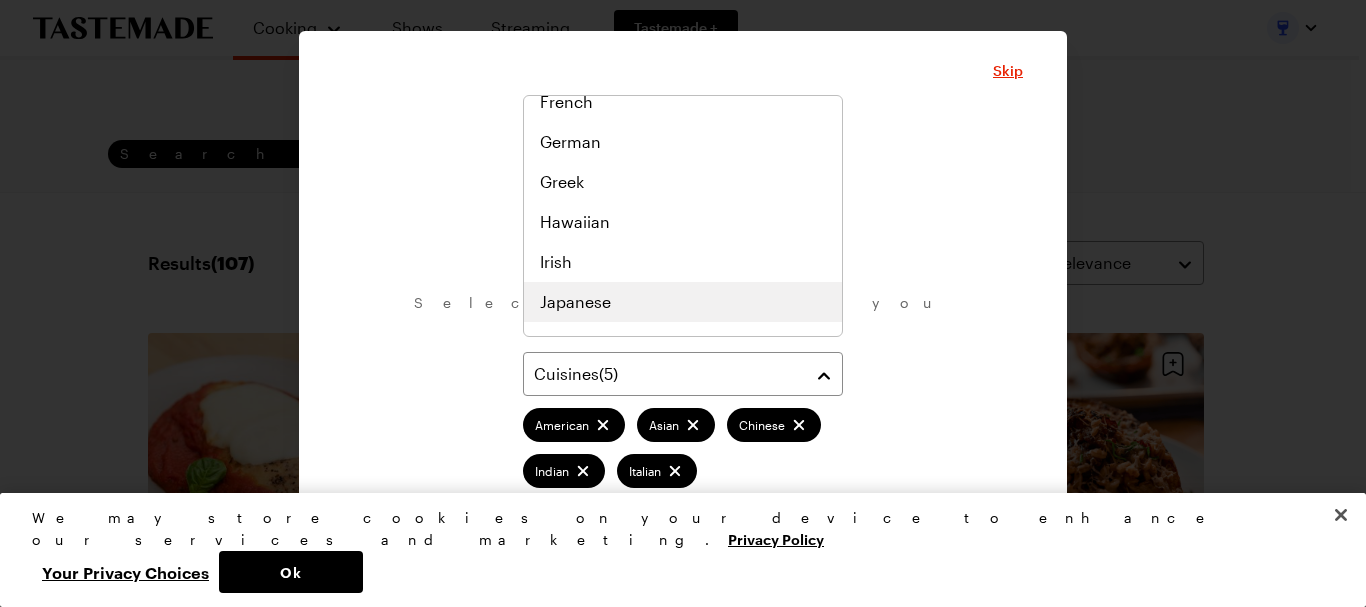 scroll, scrollTop: 615, scrollLeft: 0, axis: vertical 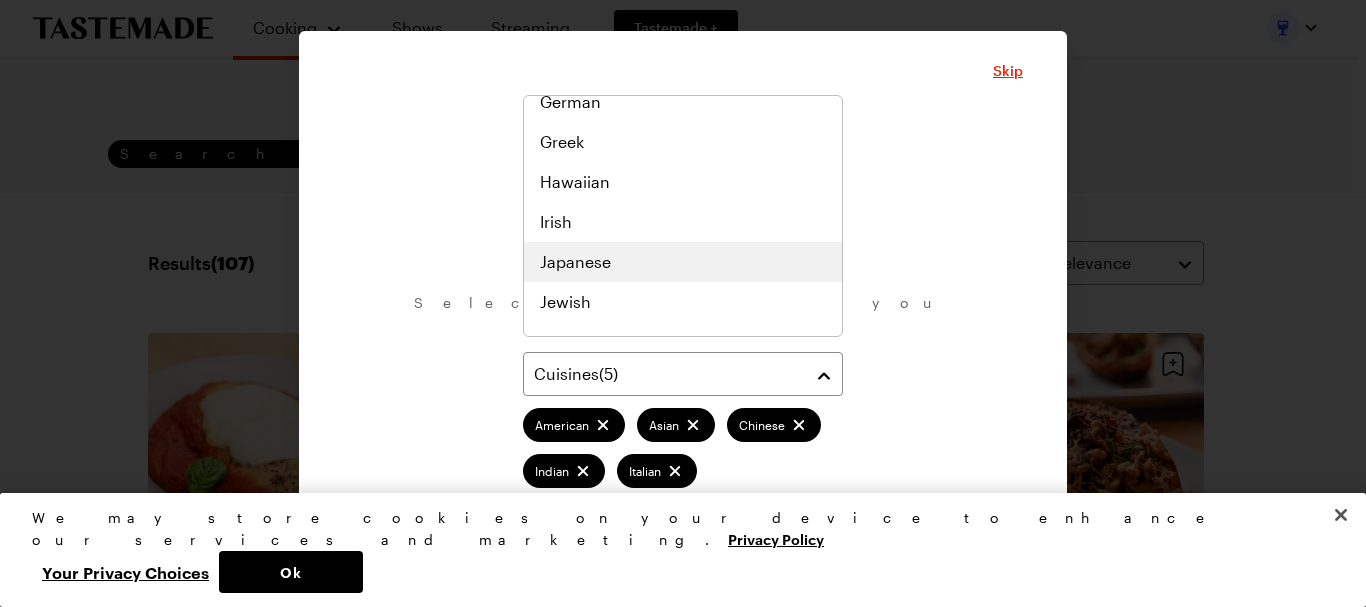 click on "Japanese" at bounding box center (683, 262) 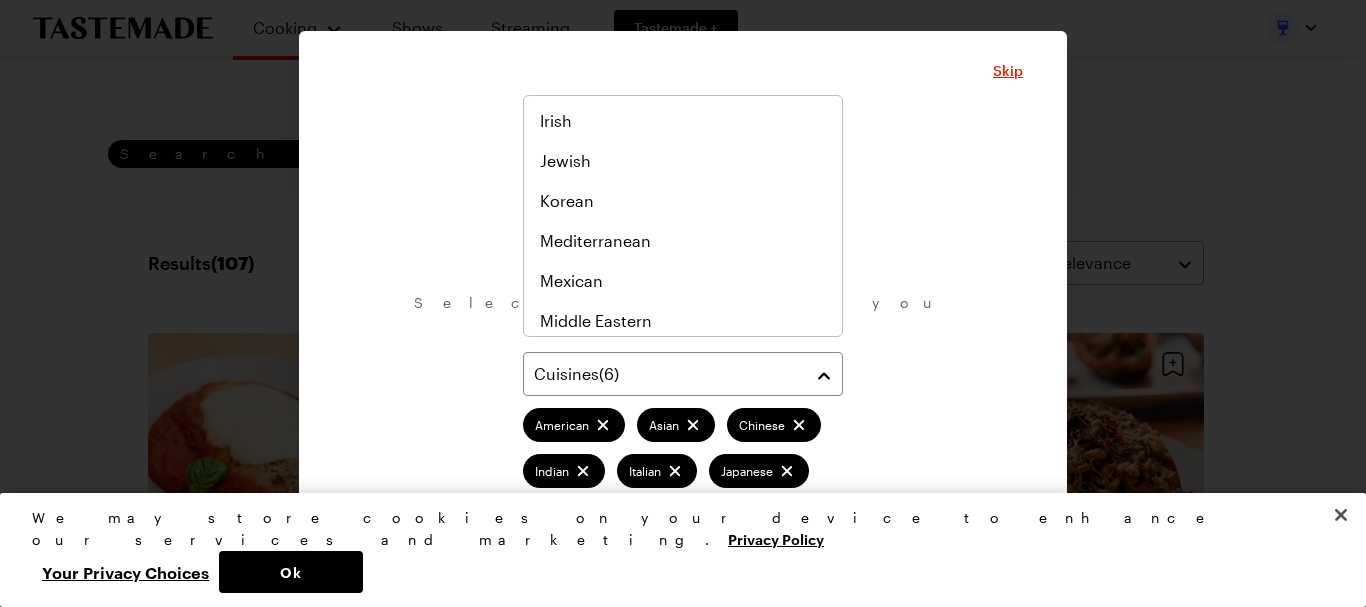 scroll, scrollTop: 762, scrollLeft: 0, axis: vertical 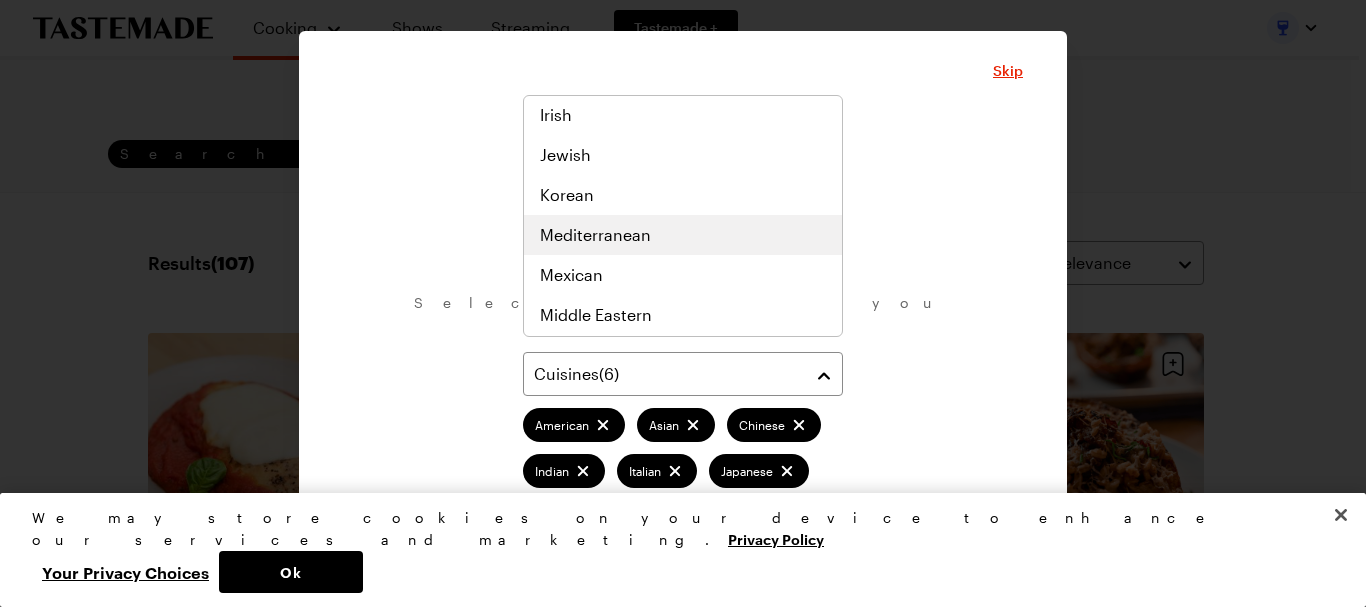 click on "Mediterranean" at bounding box center (683, 235) 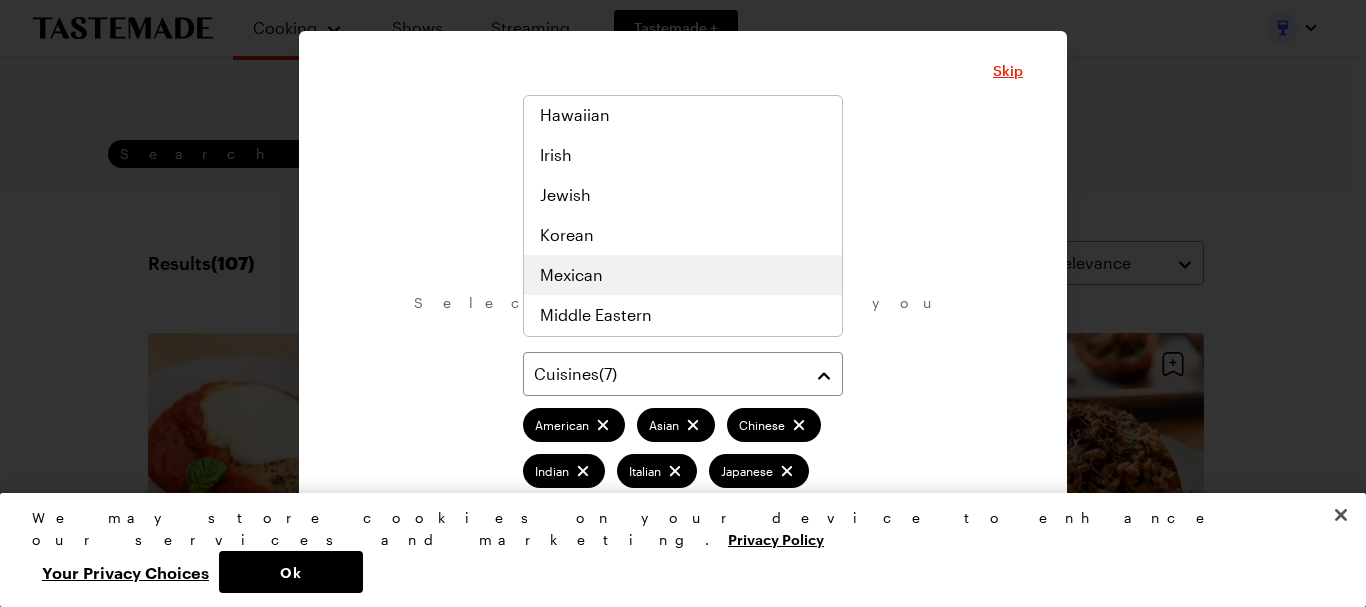 scroll, scrollTop: 802, scrollLeft: 0, axis: vertical 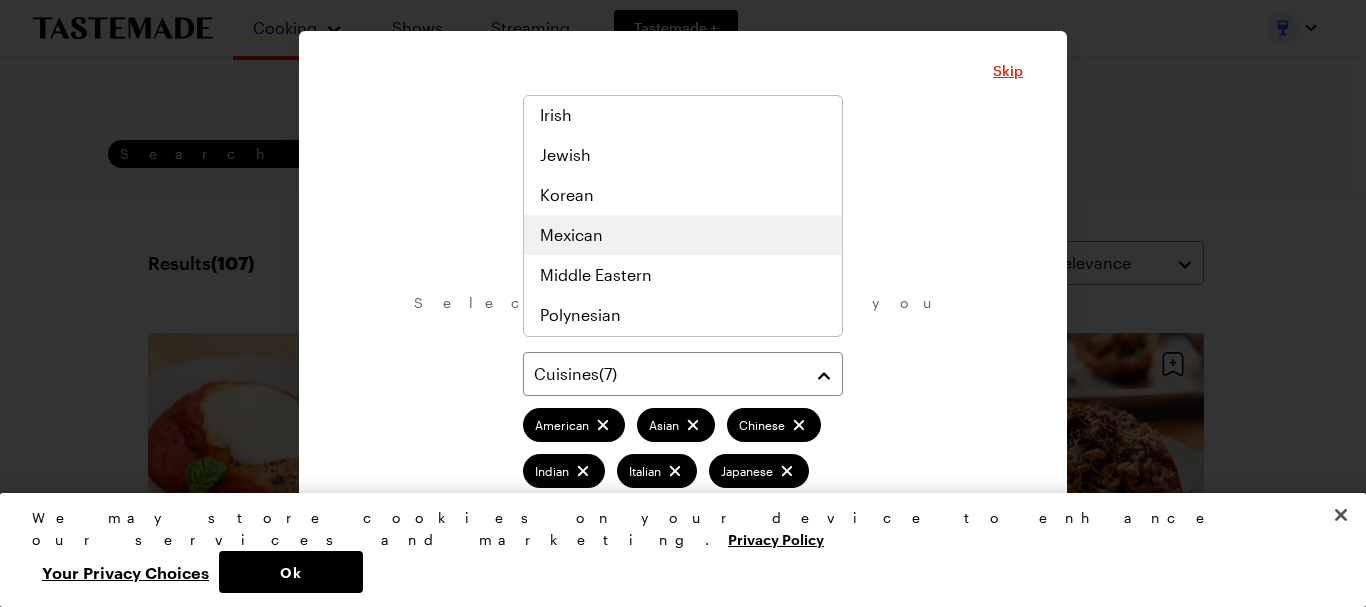 click on "Mexican" at bounding box center (683, 235) 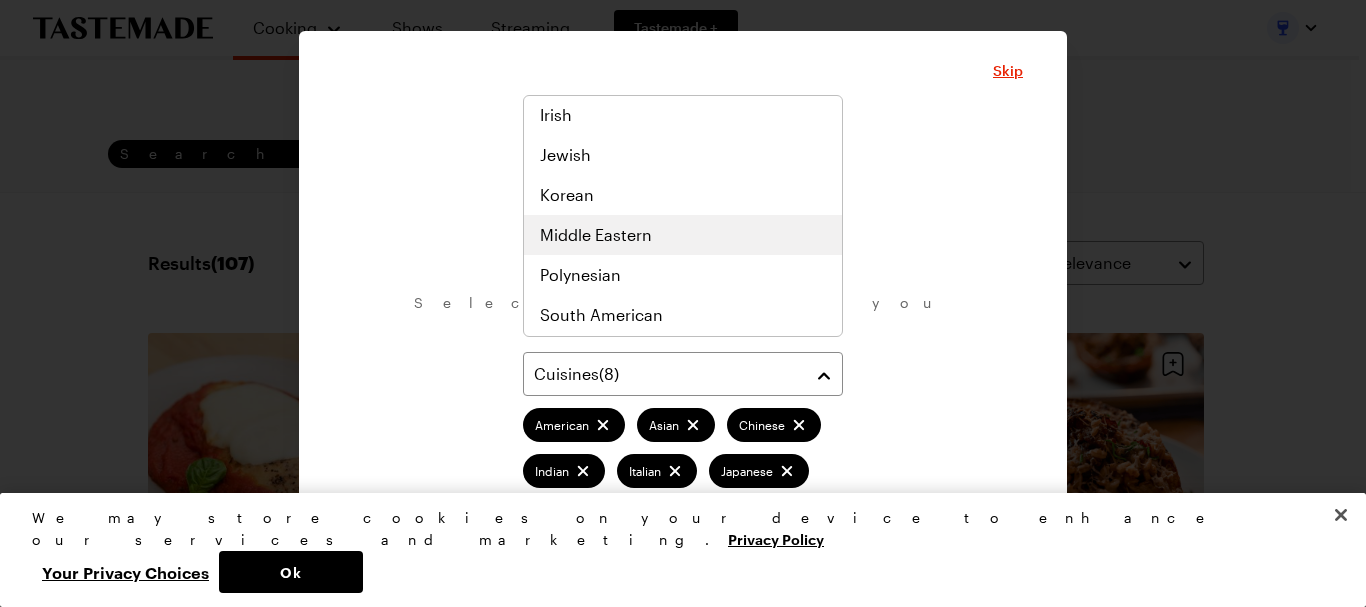 click on "Middle Eastern" at bounding box center [596, 235] 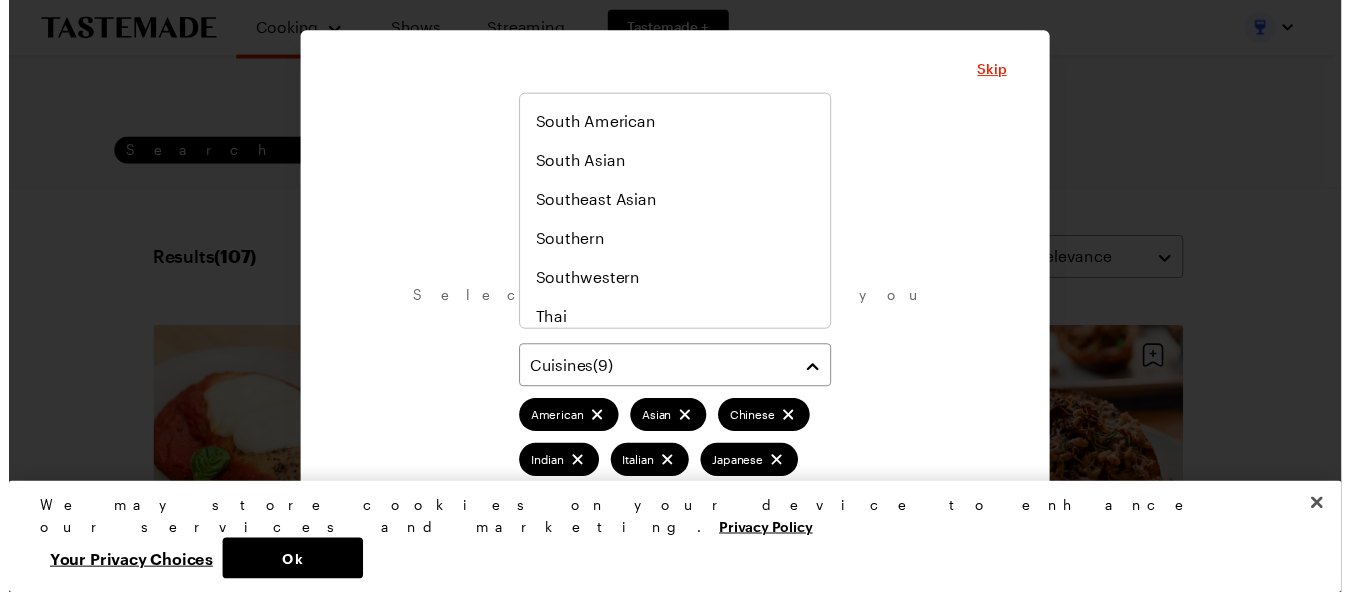 scroll, scrollTop: 1041, scrollLeft: 0, axis: vertical 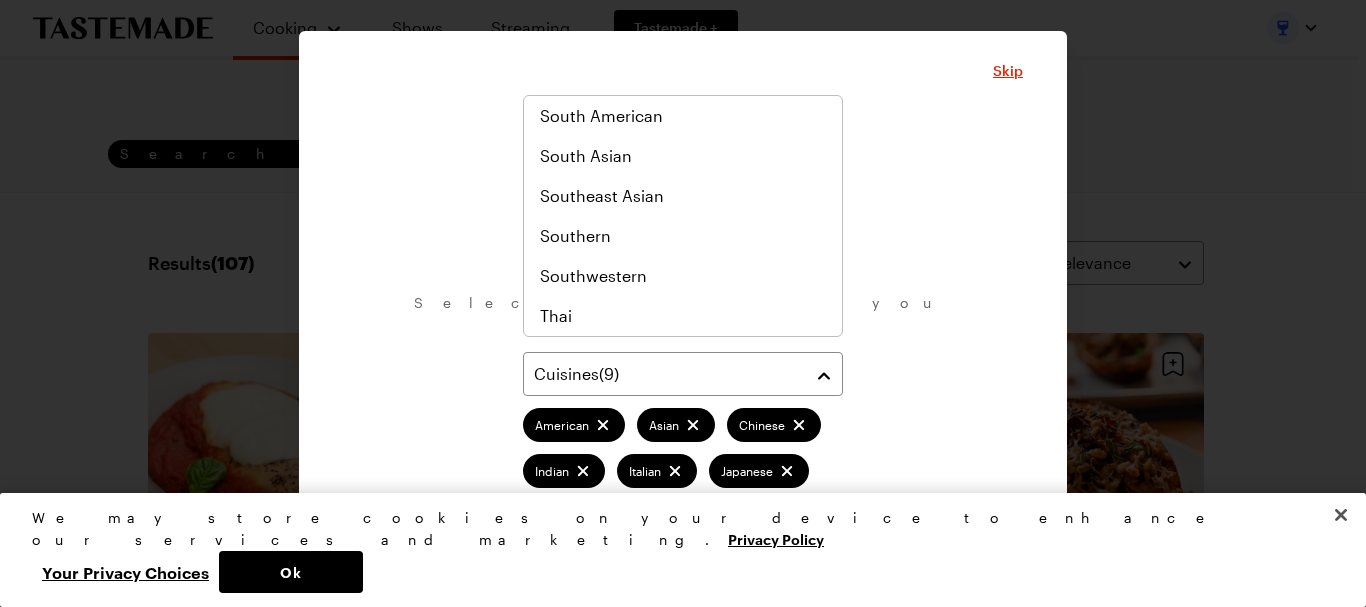 click on "What are your favorite cuisines? Select as many as you like. Cuisines  ( 9 ) American Asian Chinese Indian Italian Japanese Mediterranean Mexican Middle Eastern Continue" at bounding box center (683, 330) 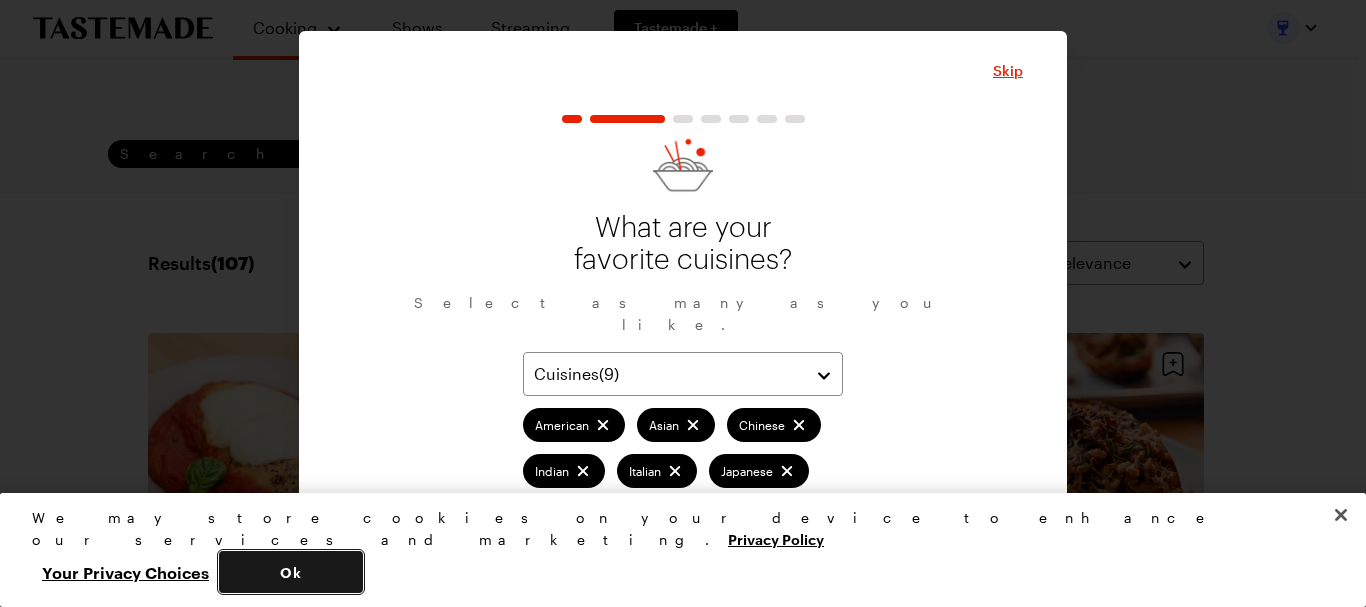 click on "Ok" at bounding box center [291, 572] 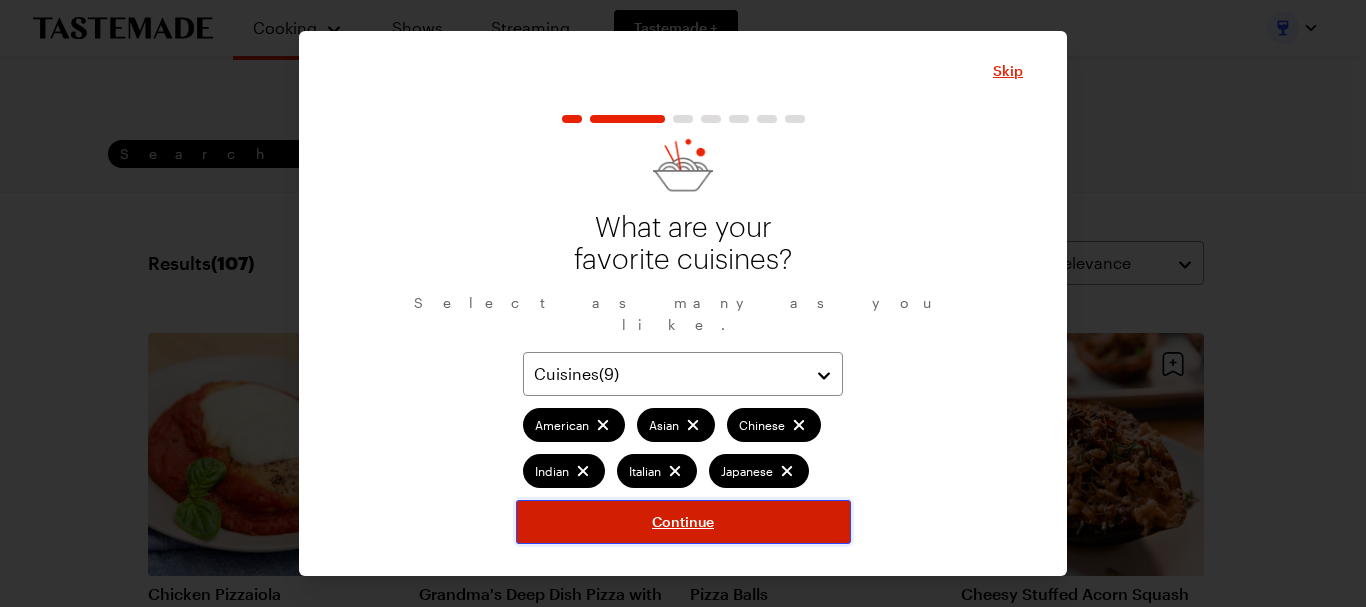 click on "Continue" at bounding box center [683, 522] 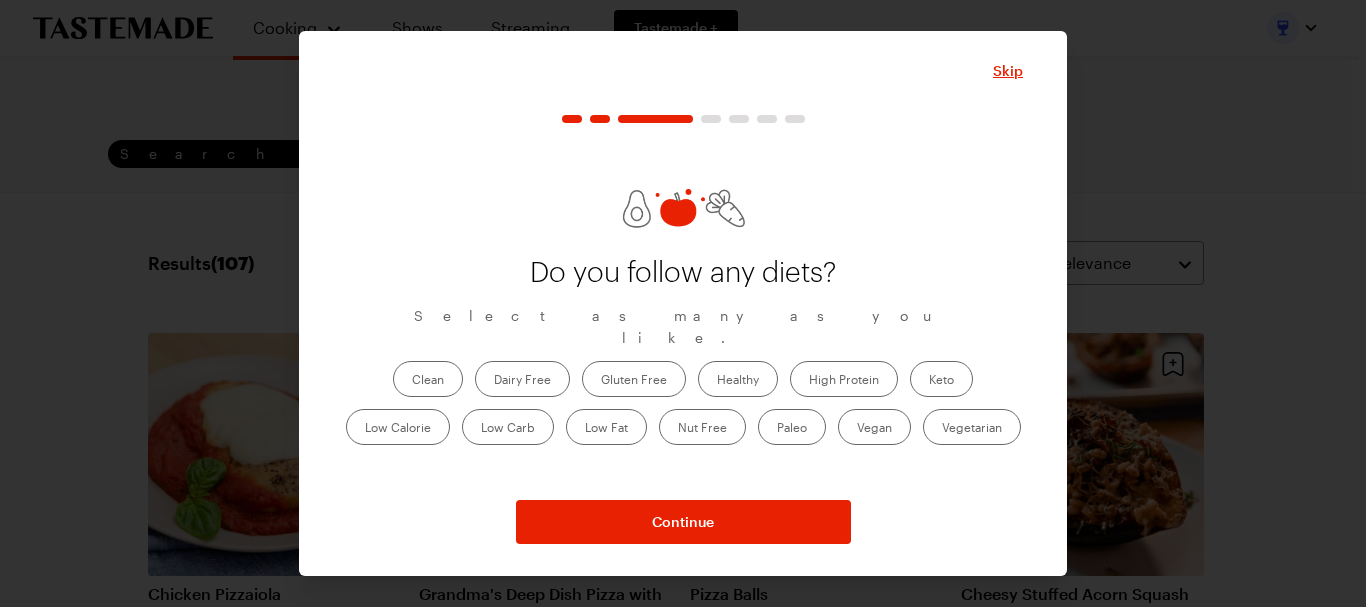 click on "Vegan" at bounding box center (874, 427) 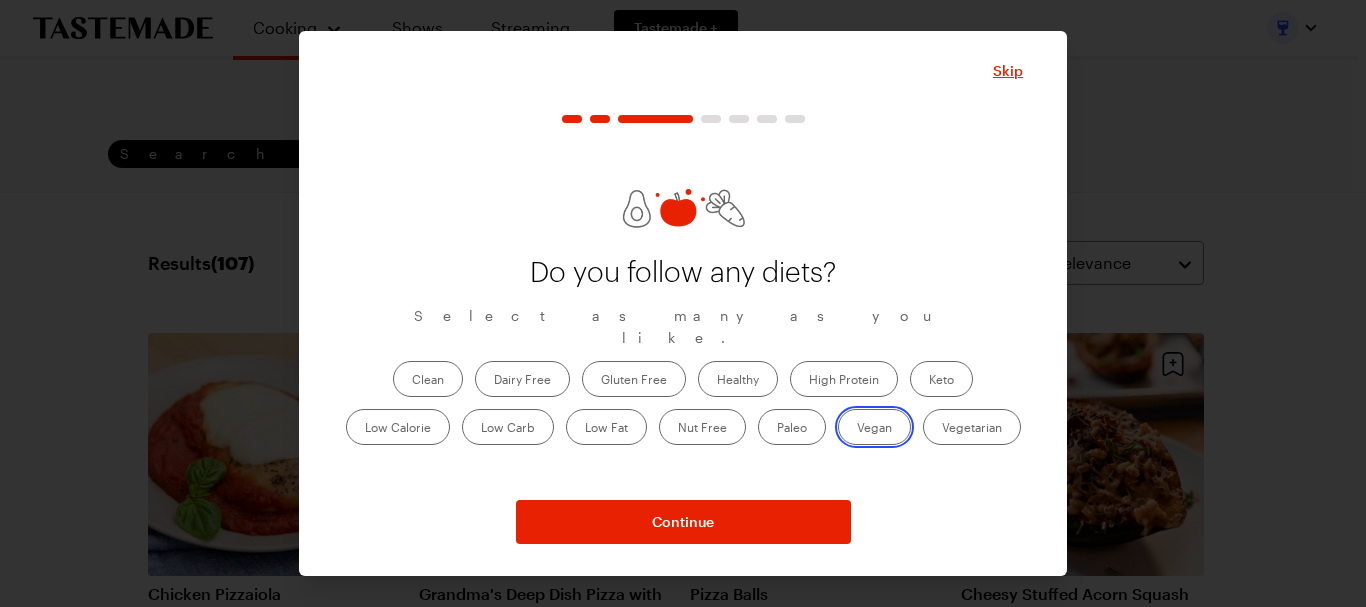 click on "Vegan" at bounding box center [857, 429] 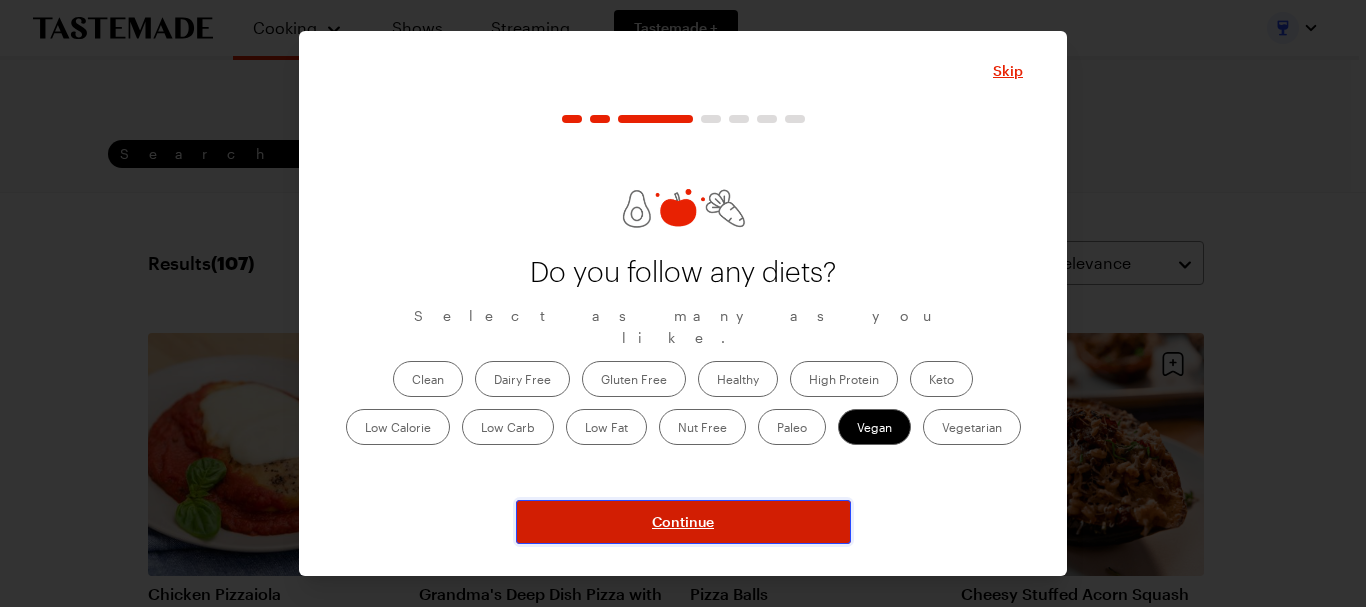 click on "Continue" at bounding box center (683, 522) 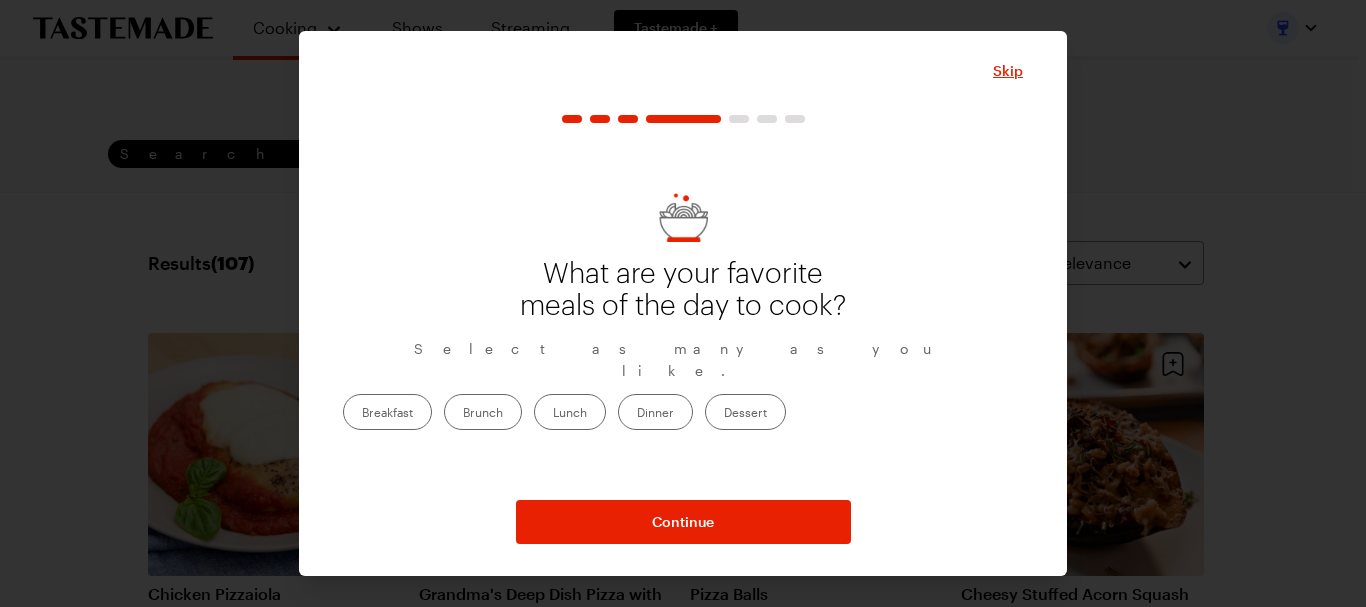 click on "Dinner" at bounding box center [655, 412] 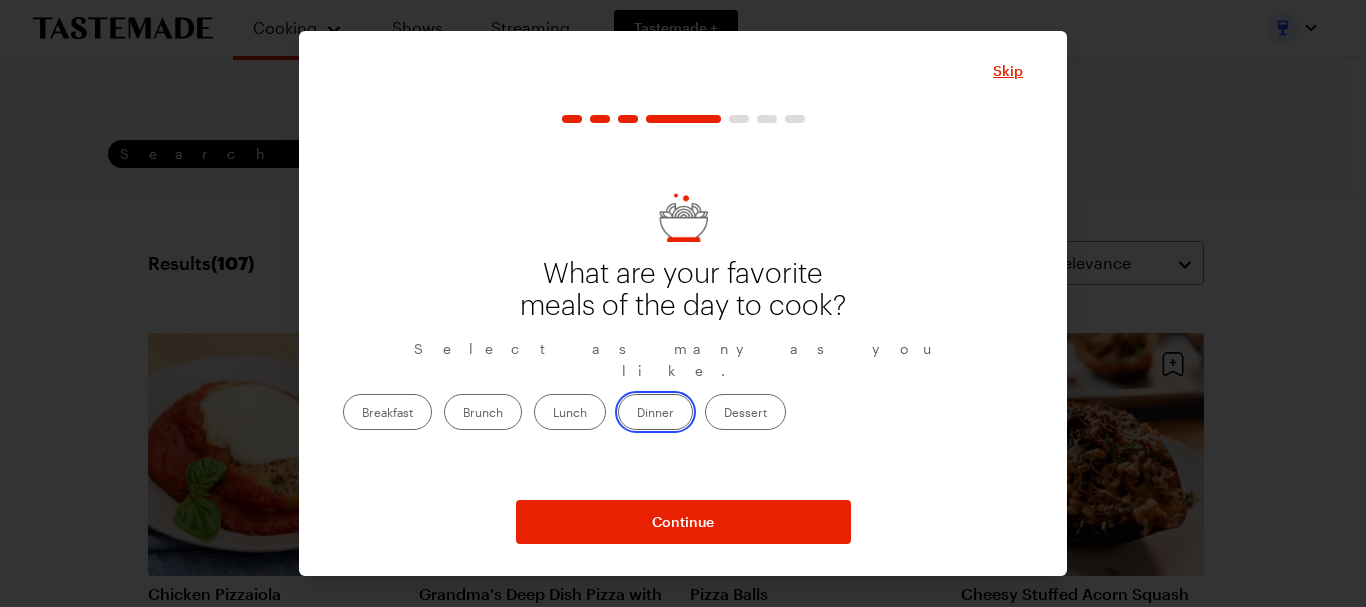 click on "Dinner" at bounding box center [637, 414] 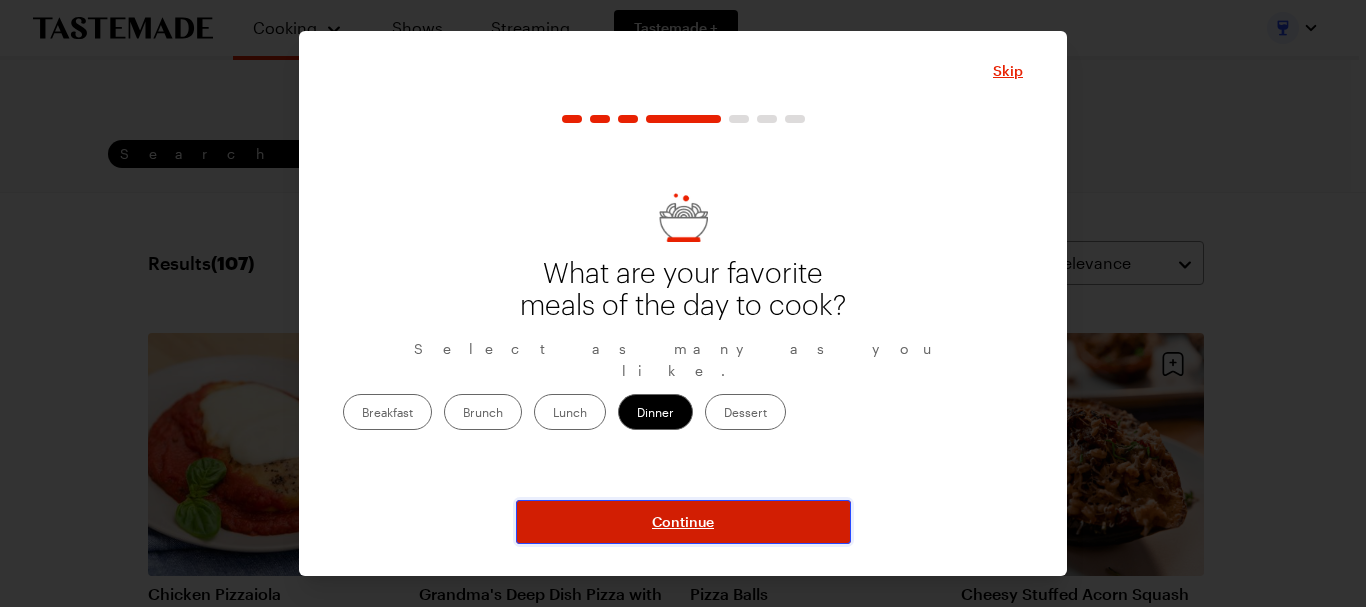 click on "Continue" at bounding box center [683, 522] 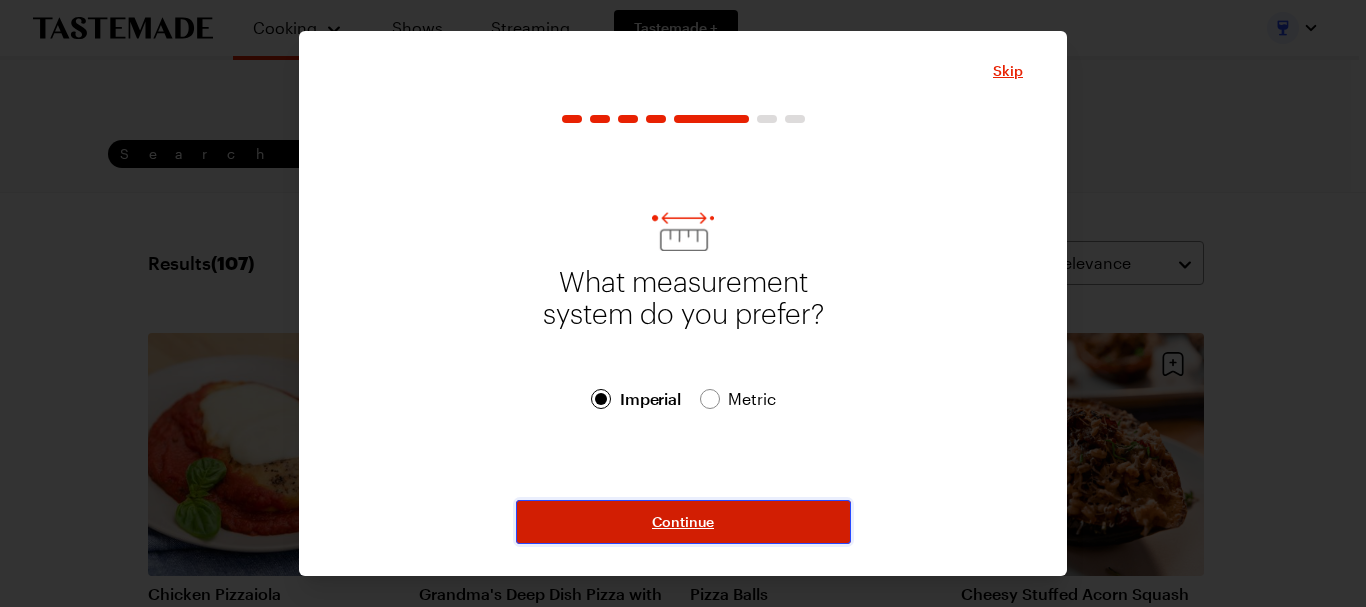 click on "Continue" at bounding box center [683, 522] 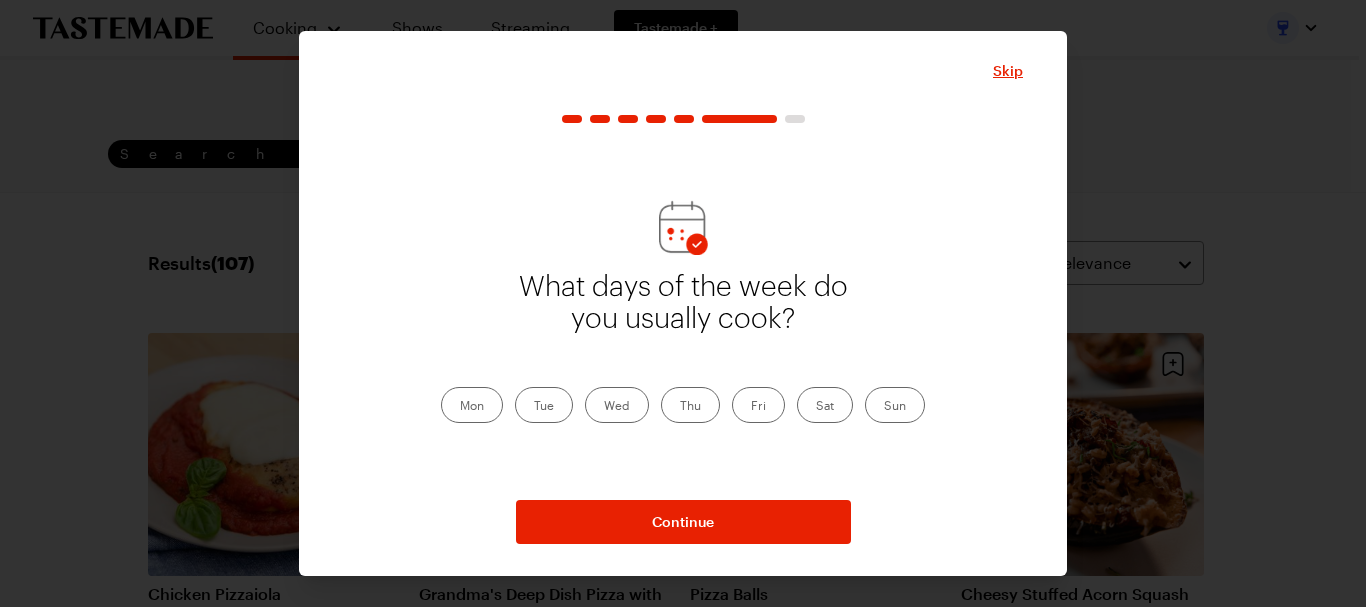 click on "Tue" at bounding box center [544, 405] 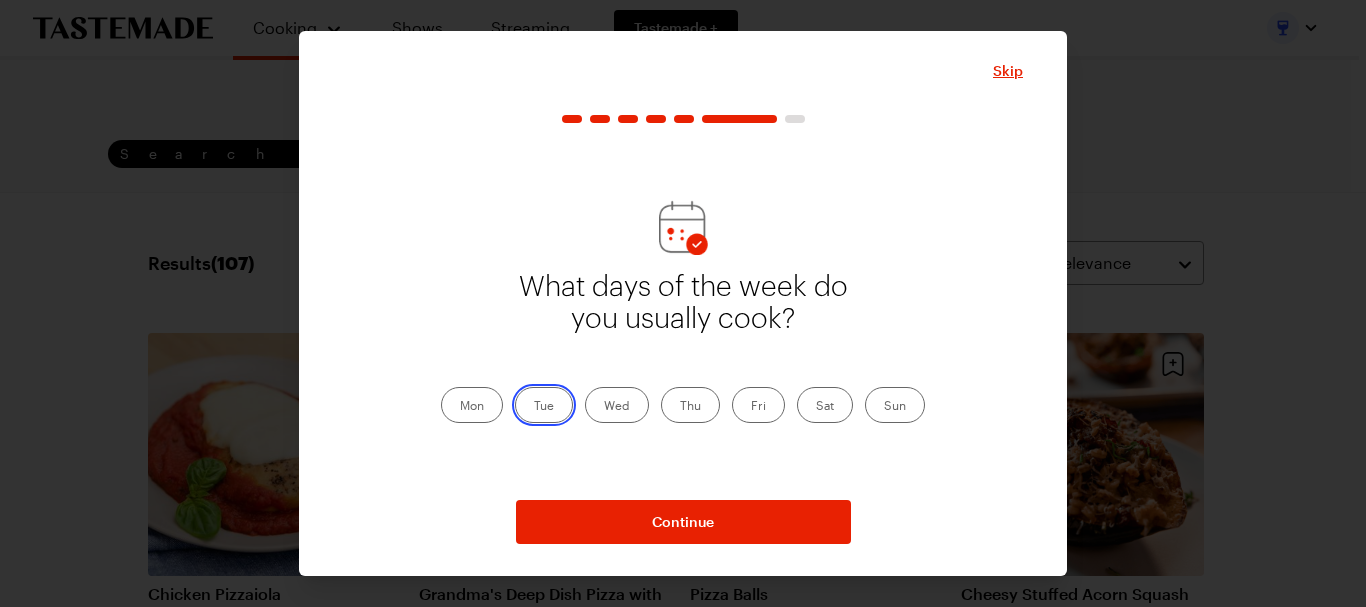 click on "Tue" at bounding box center [534, 407] 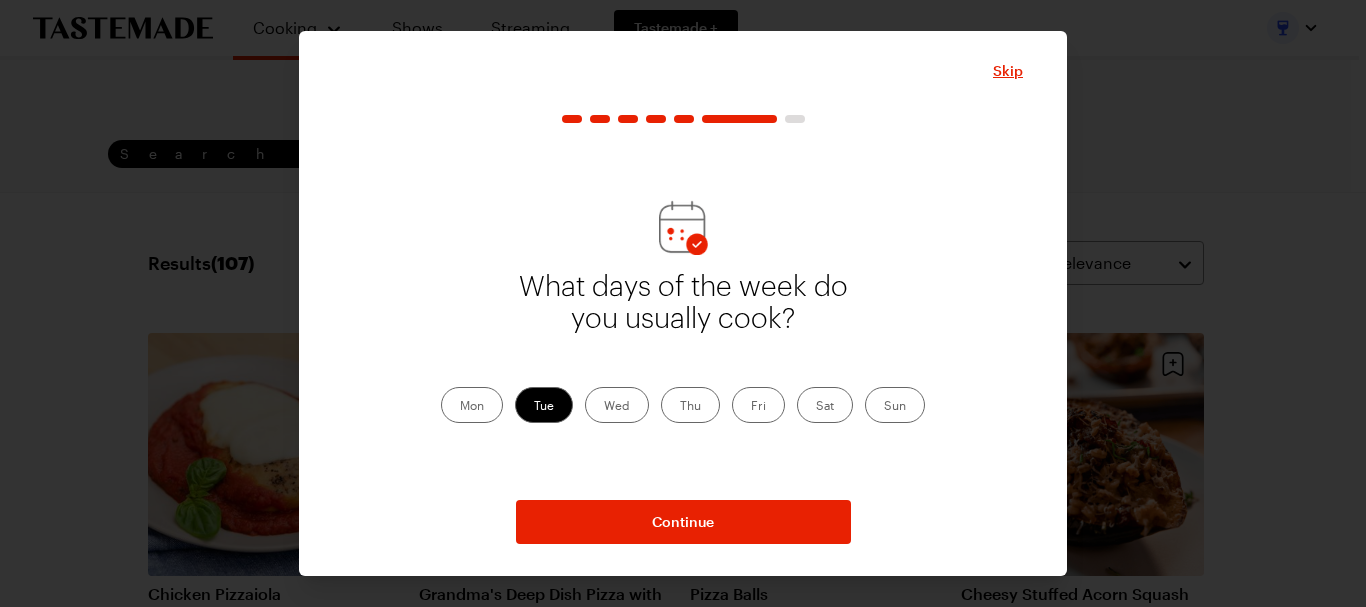click on "Wed" at bounding box center [617, 405] 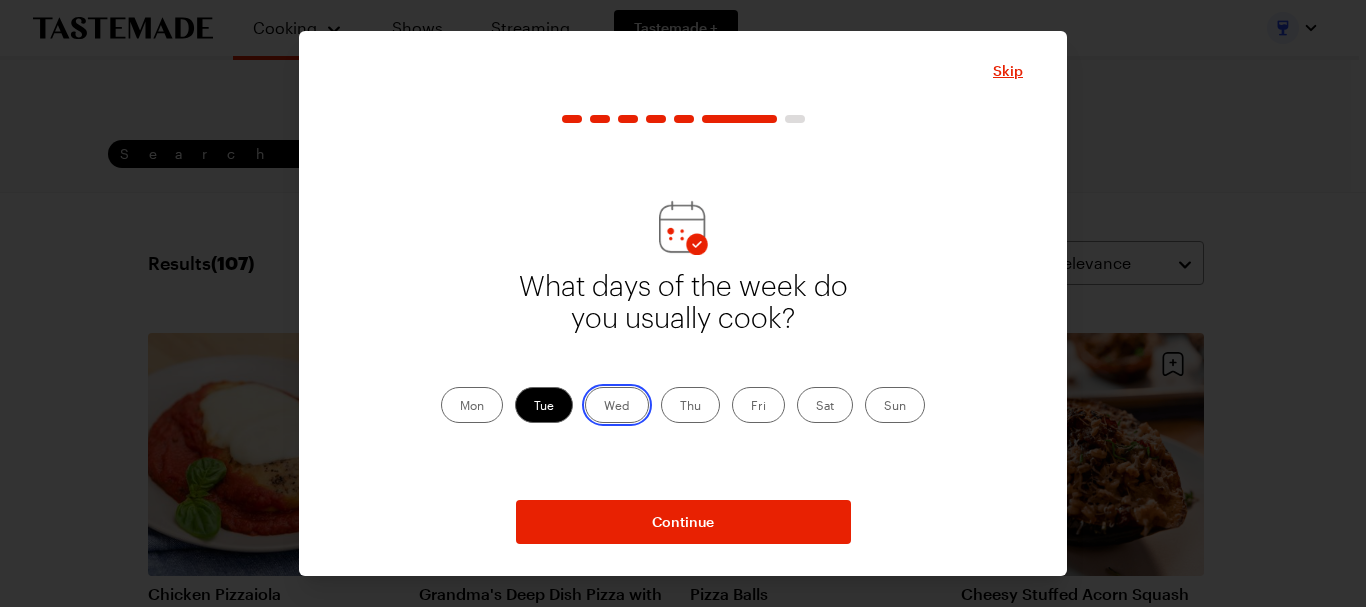 click on "Wed" at bounding box center [604, 407] 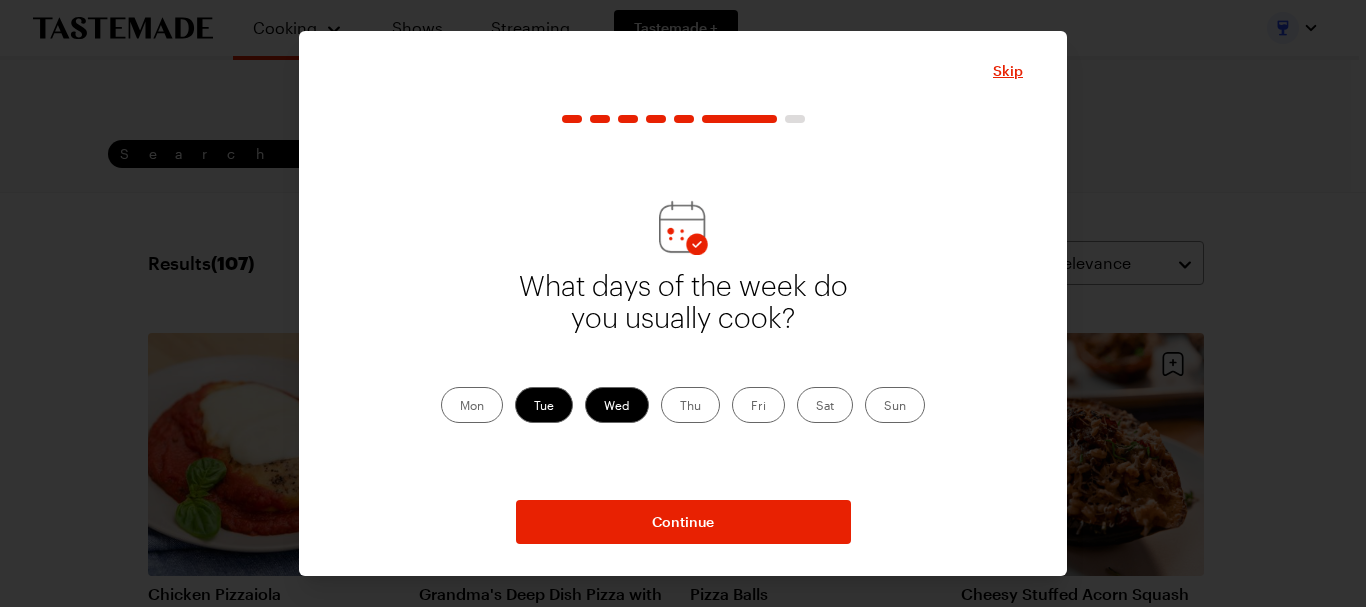 click on "Thu" at bounding box center [690, 405] 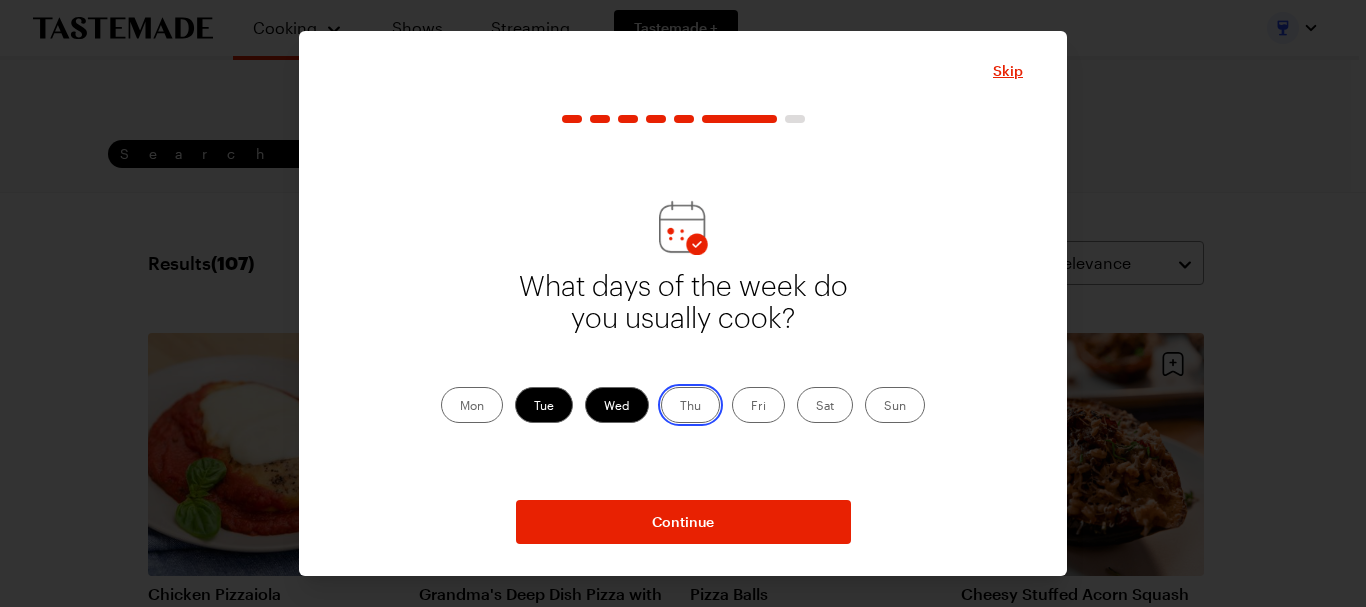 click on "Thu" at bounding box center (680, 407) 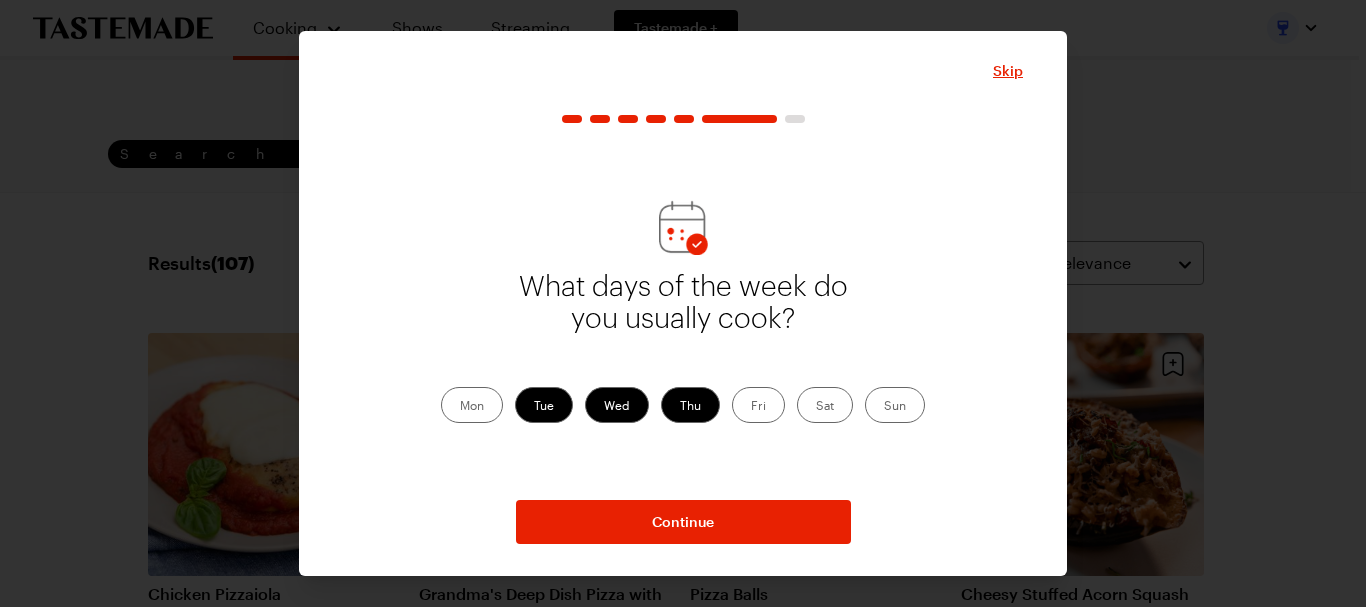 click on "Sun" at bounding box center (895, 405) 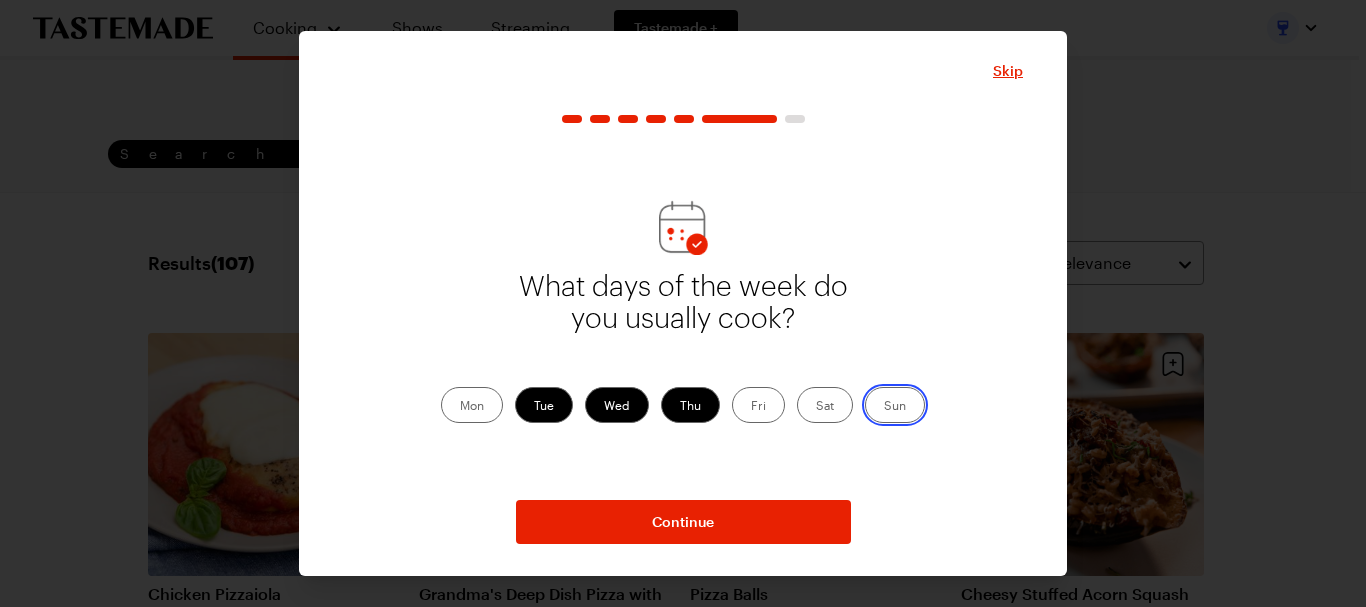 click on "Sun" at bounding box center [884, 407] 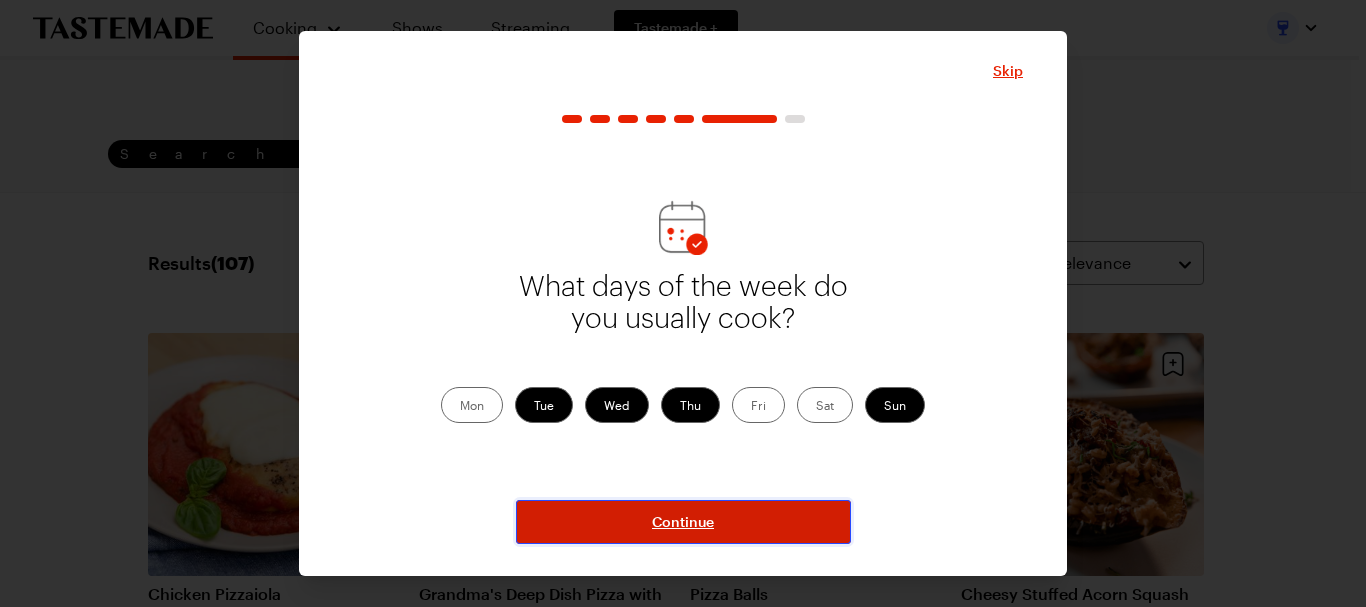 click on "Continue" at bounding box center (683, 522) 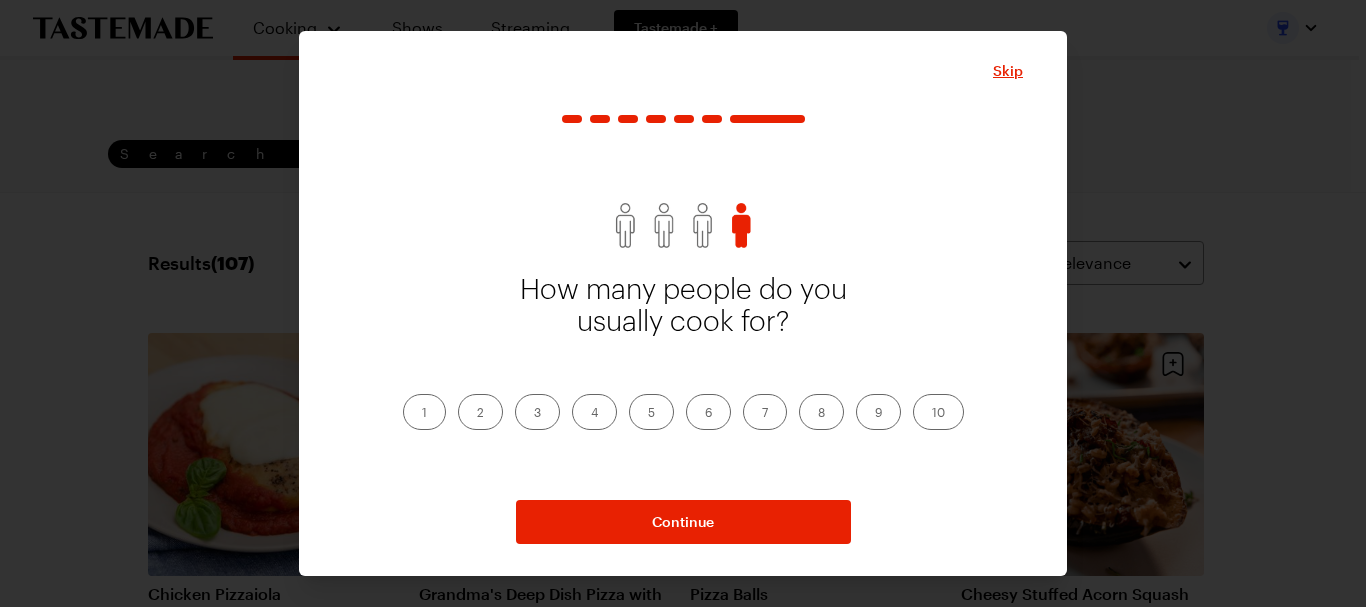 click on "4" at bounding box center (594, 412) 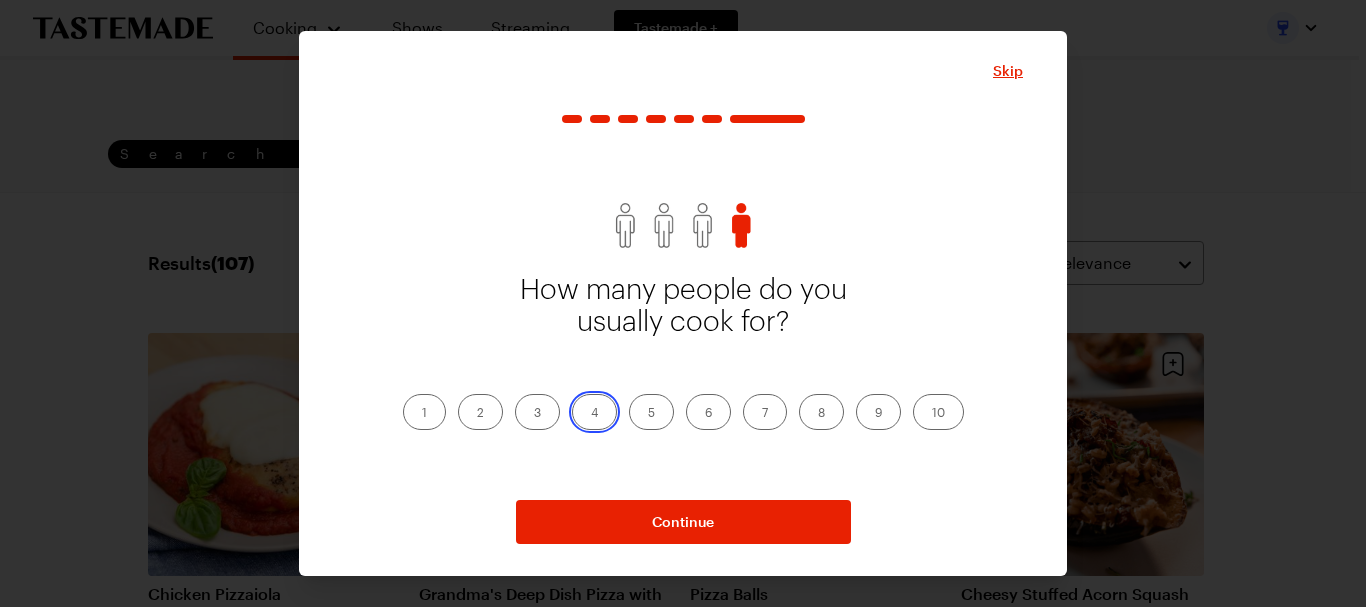 click on "4" at bounding box center (591, 414) 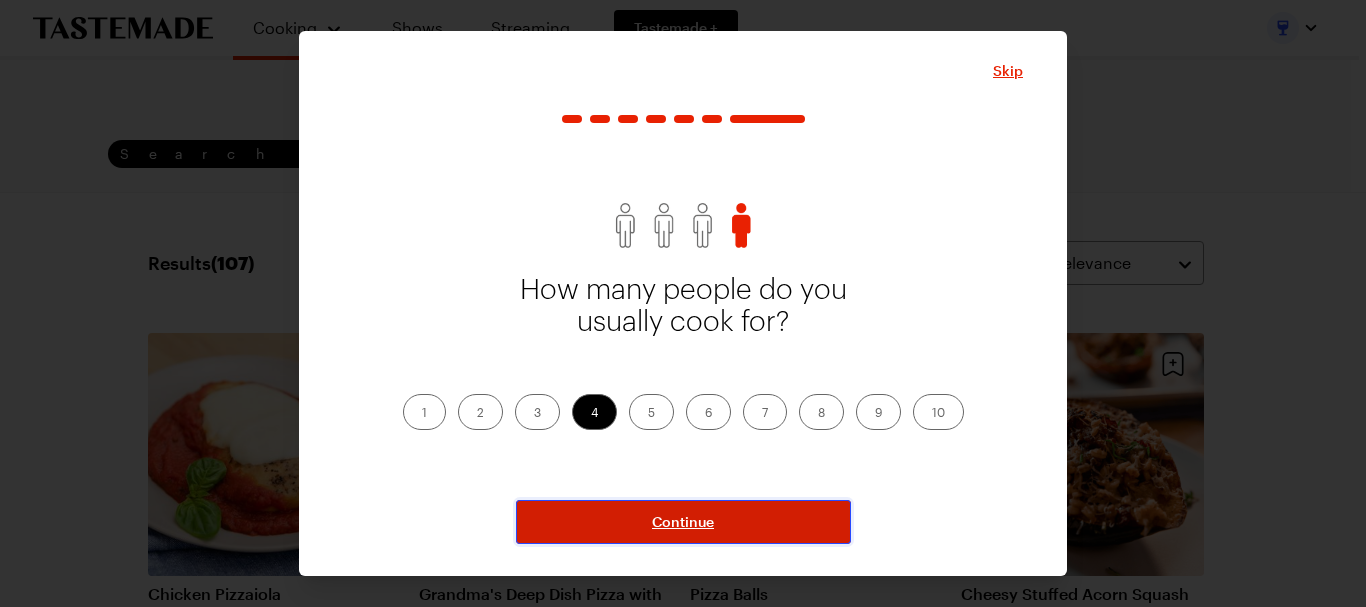 click on "Continue" at bounding box center [683, 522] 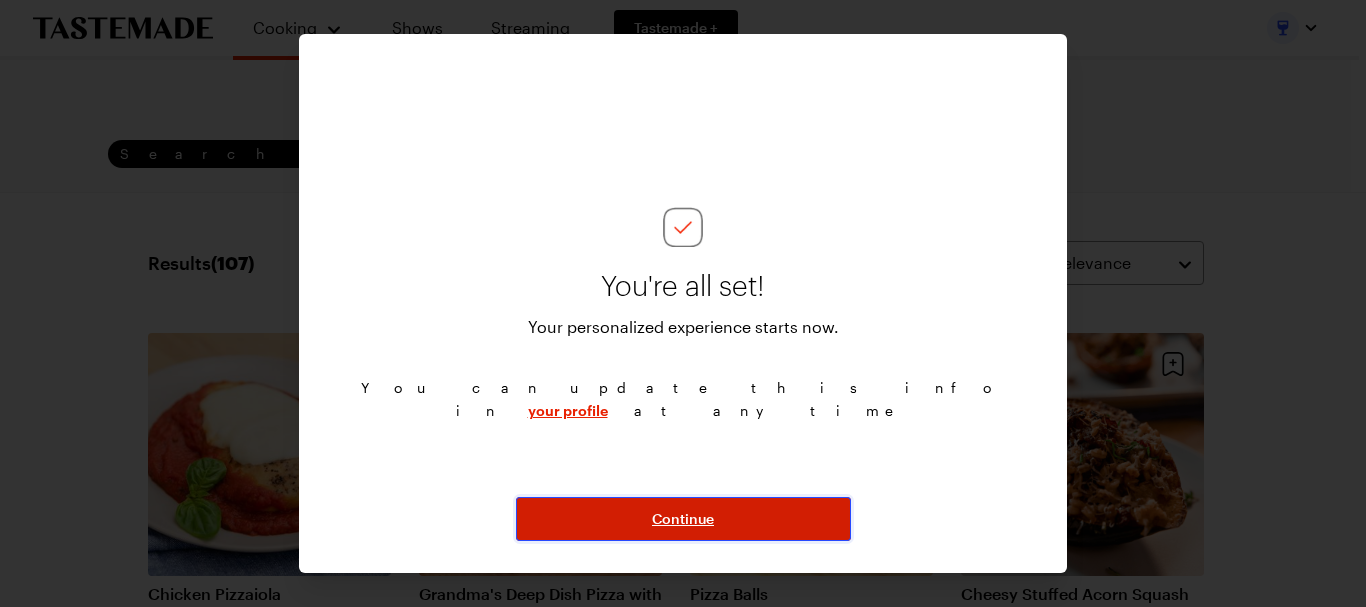 click on "Continue" at bounding box center [683, 519] 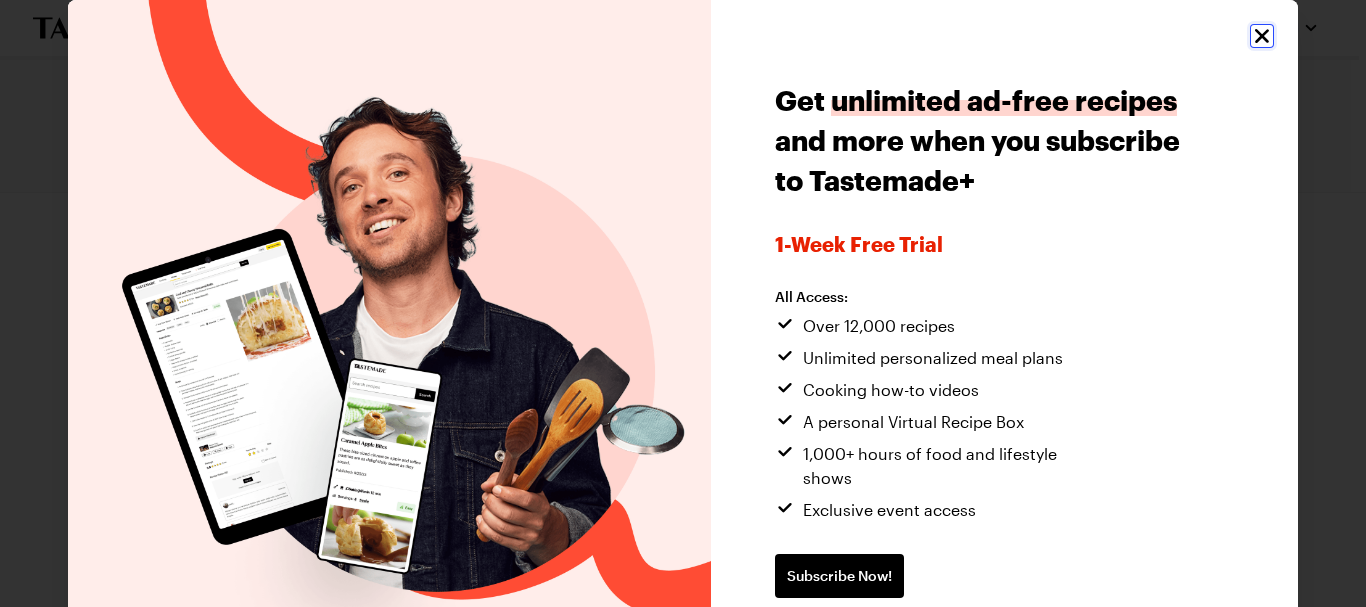 click 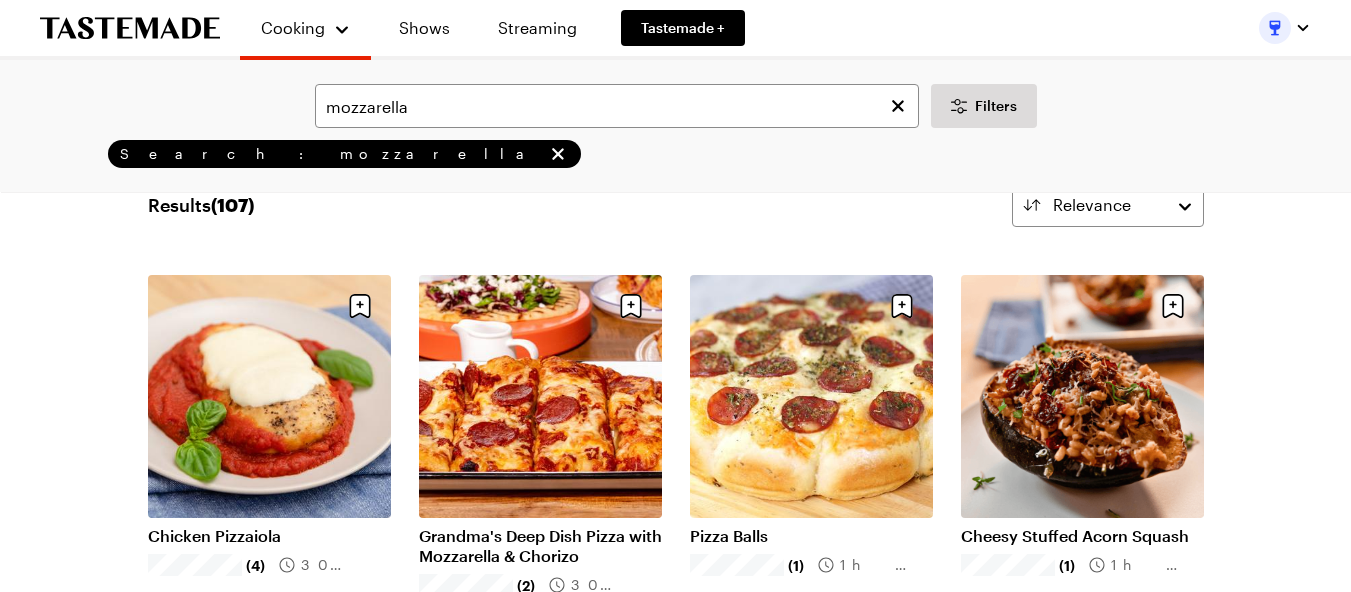 scroll, scrollTop: 0, scrollLeft: 0, axis: both 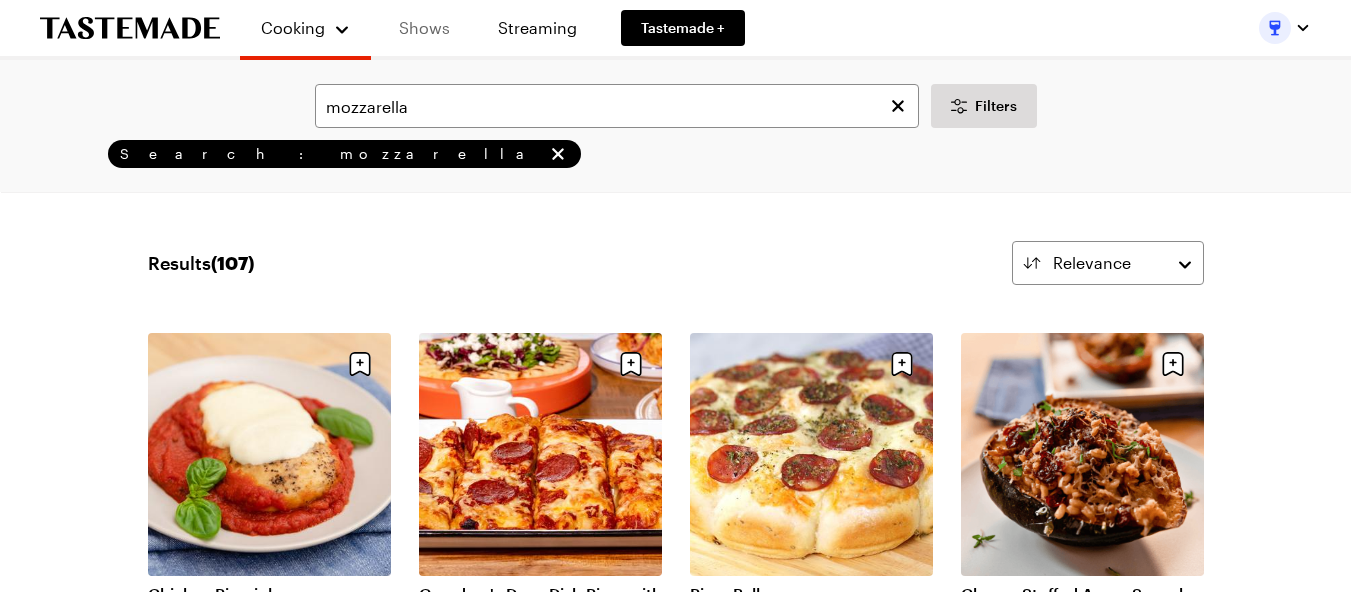 click on "Shows" at bounding box center (424, 28) 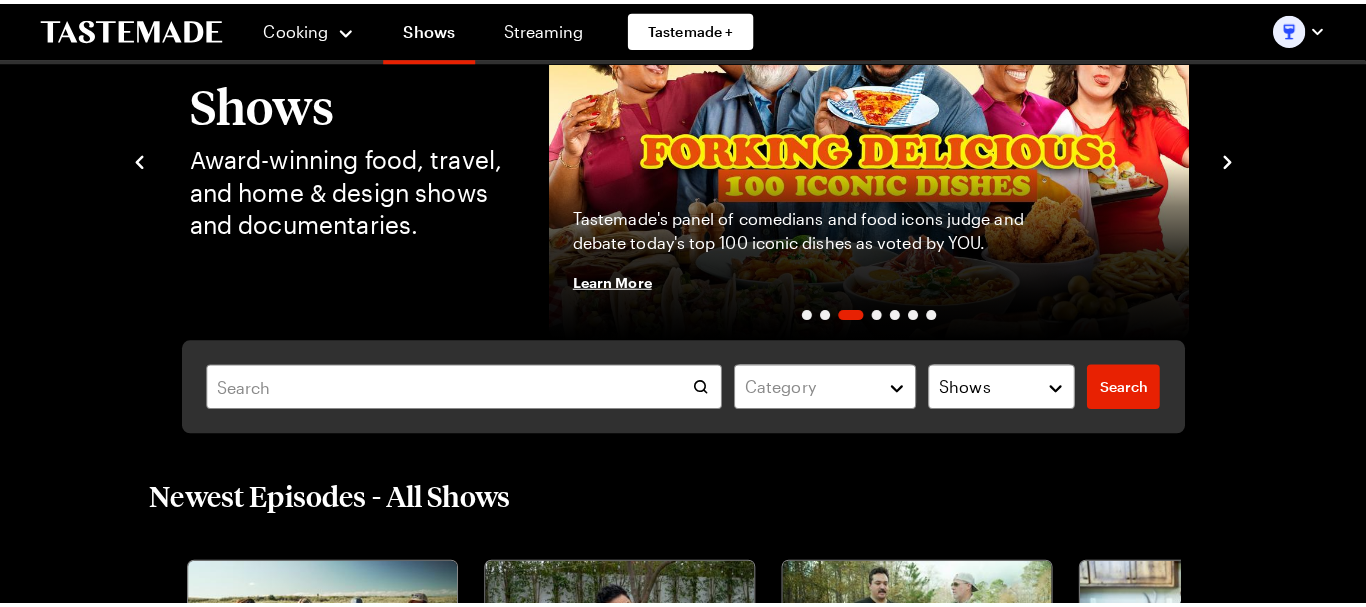 scroll, scrollTop: 0, scrollLeft: 0, axis: both 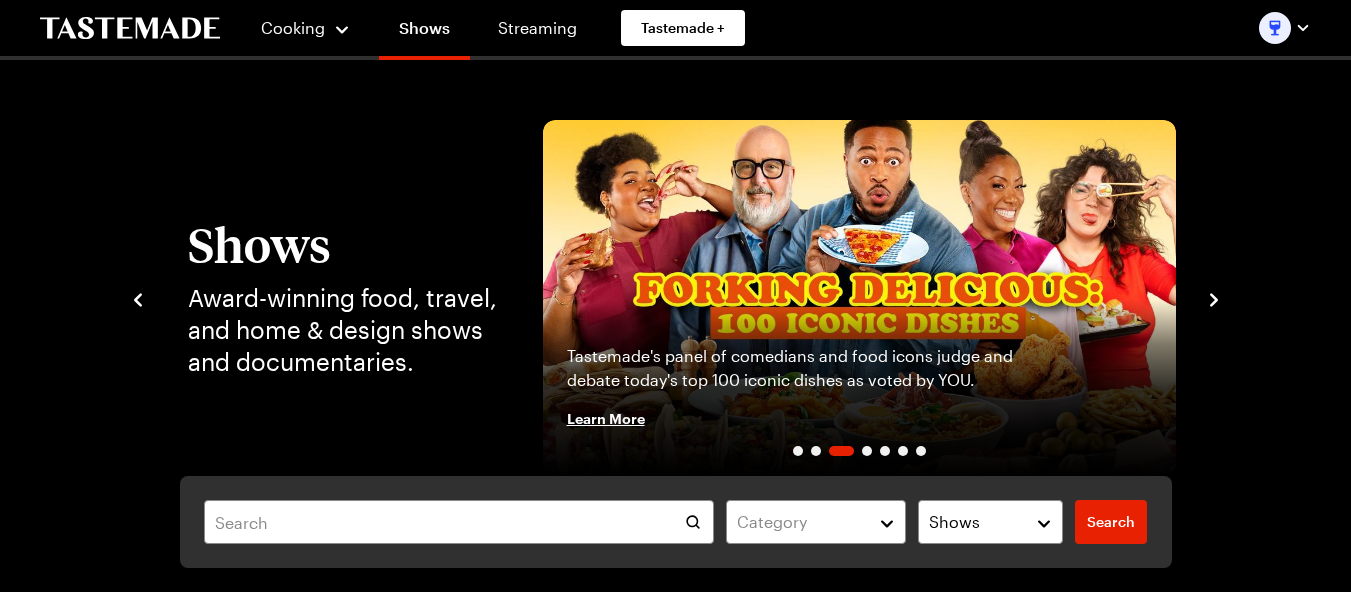 click 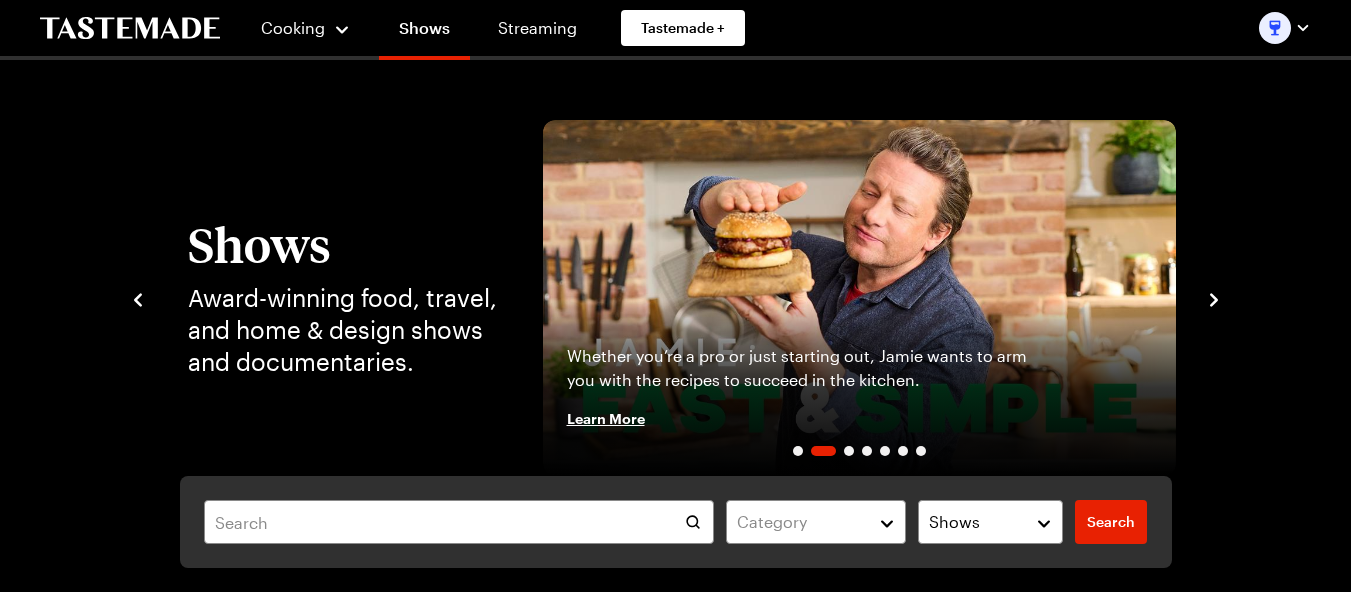 click on "Whether you’re a pro or just starting out, Jamie wants to arm you with the recipes to succeed in the kitchen." at bounding box center (801, 368) 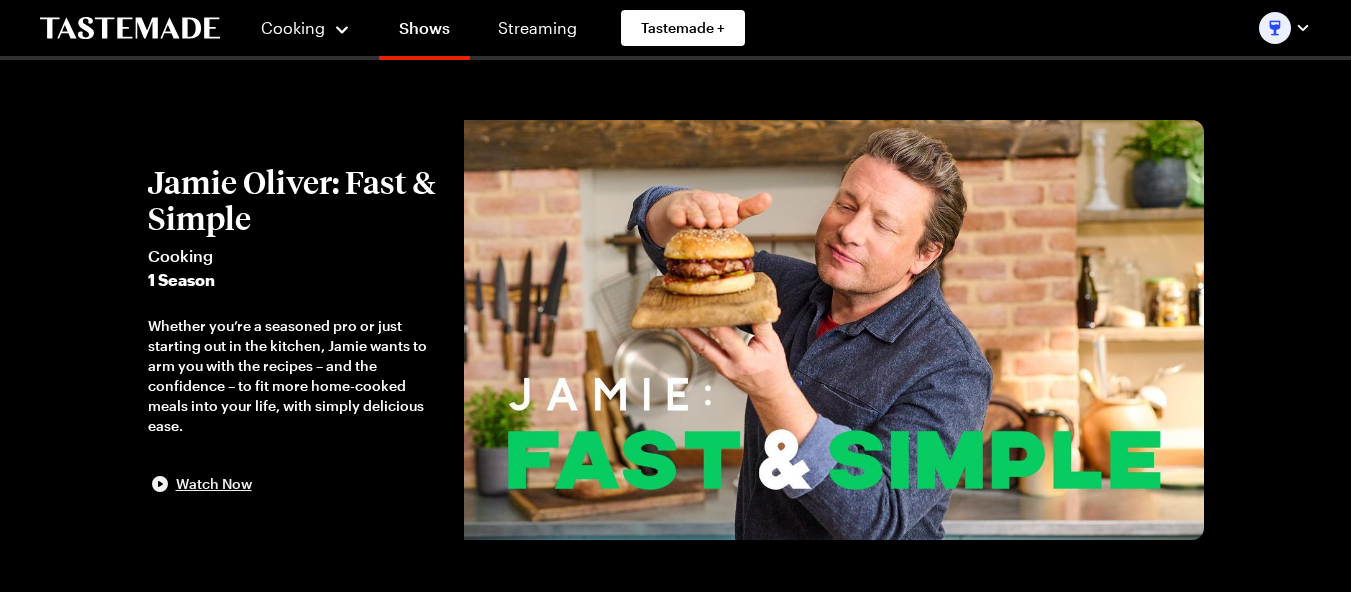 click on "Watch Now" at bounding box center [214, 484] 